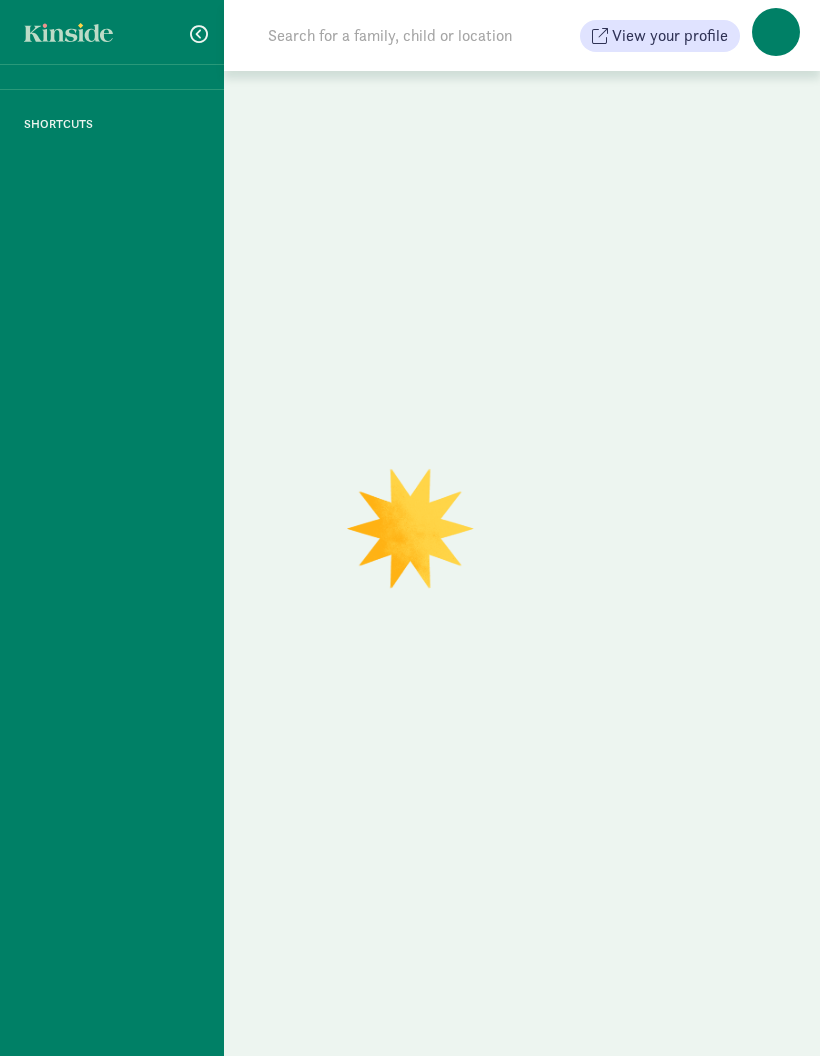 scroll, scrollTop: 0, scrollLeft: 0, axis: both 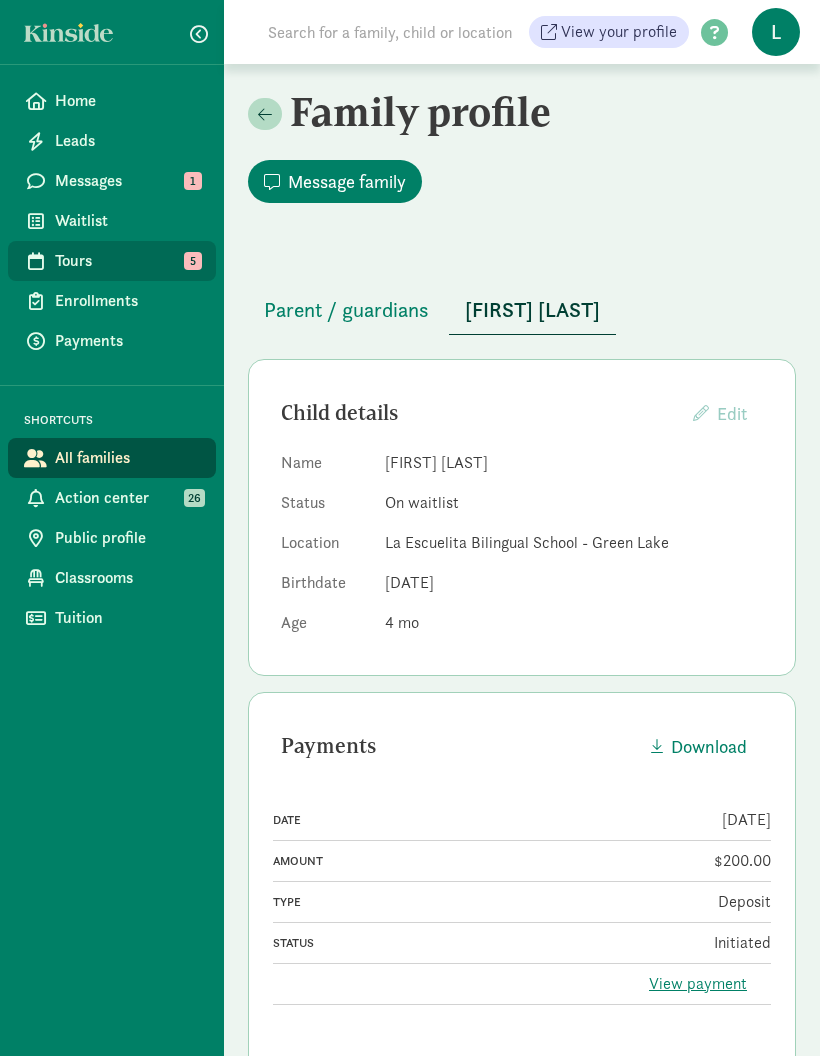 click on "Tours" at bounding box center (127, 261) 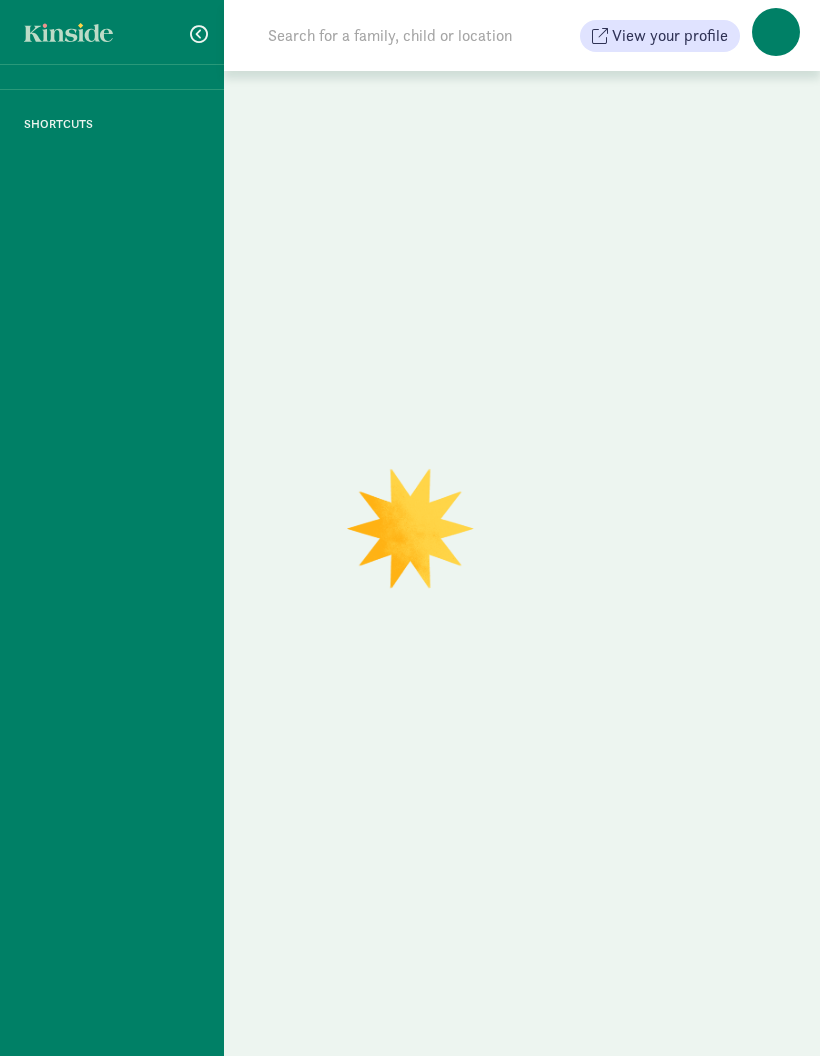 scroll, scrollTop: 0, scrollLeft: 0, axis: both 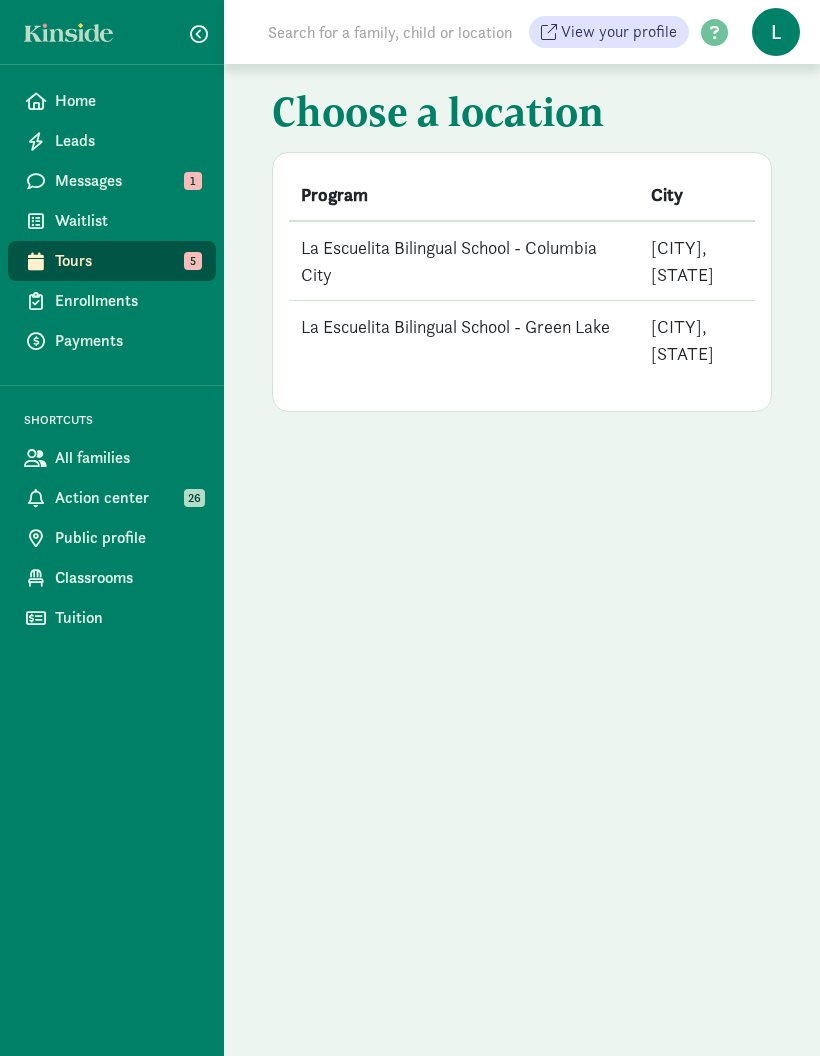 click on "La Escuelita Bilingual School - Columbia City" at bounding box center [464, 261] 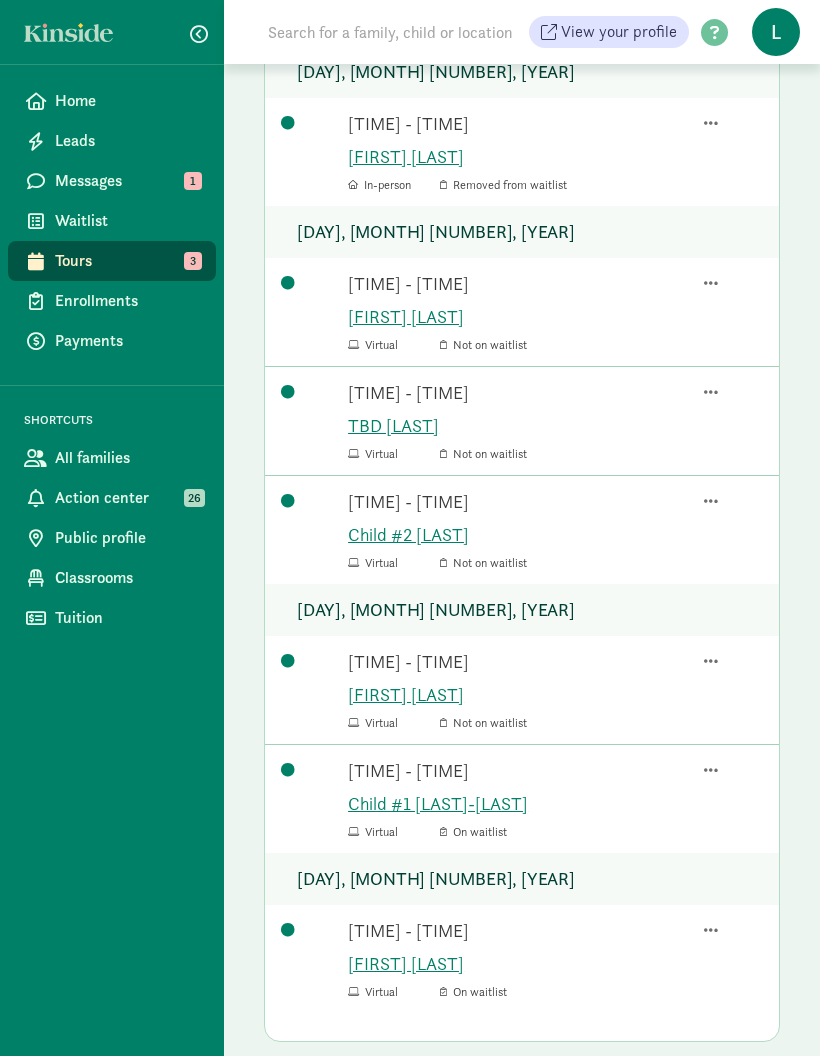 scroll, scrollTop: 558, scrollLeft: 0, axis: vertical 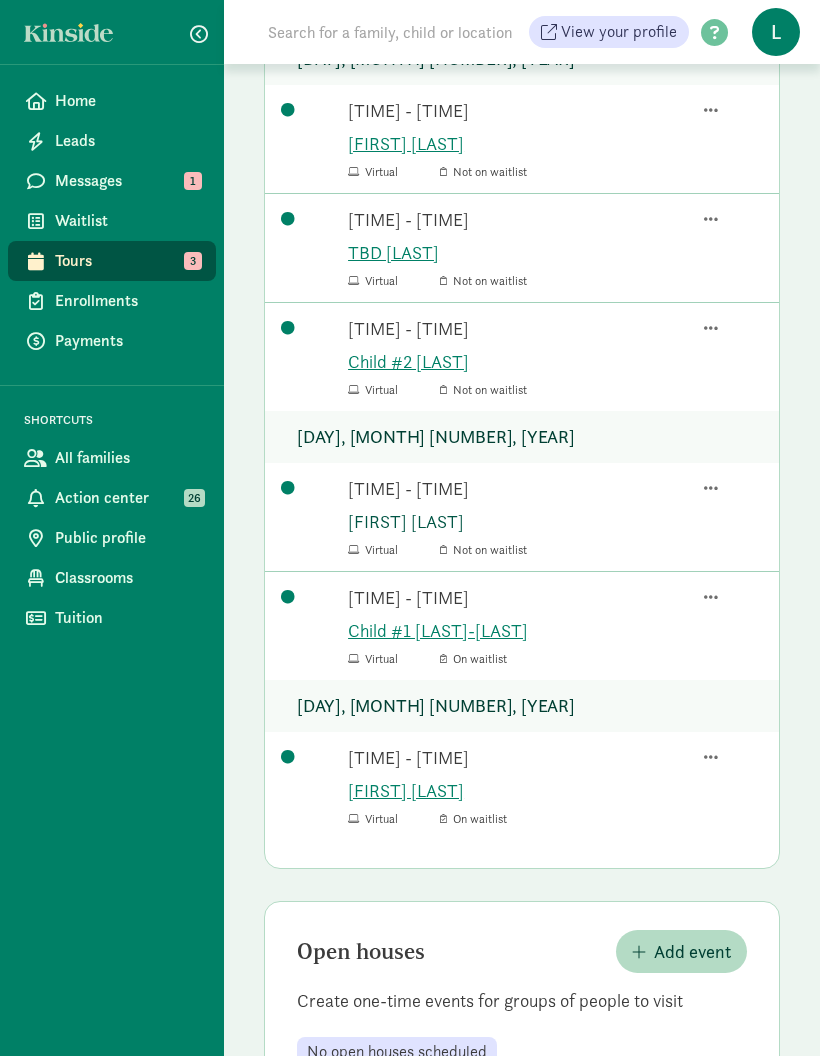 click on "[FIRST] [LAST]" at bounding box center (555, 521) 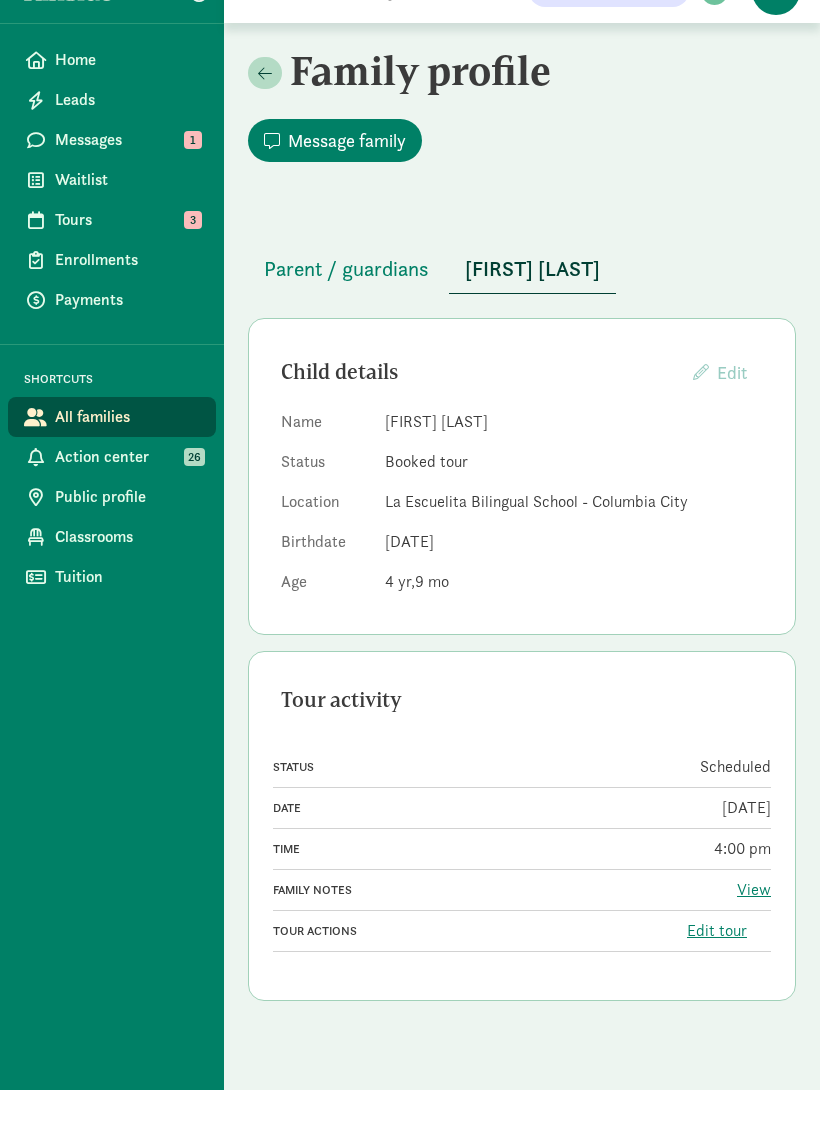 scroll, scrollTop: 49, scrollLeft: 0, axis: vertical 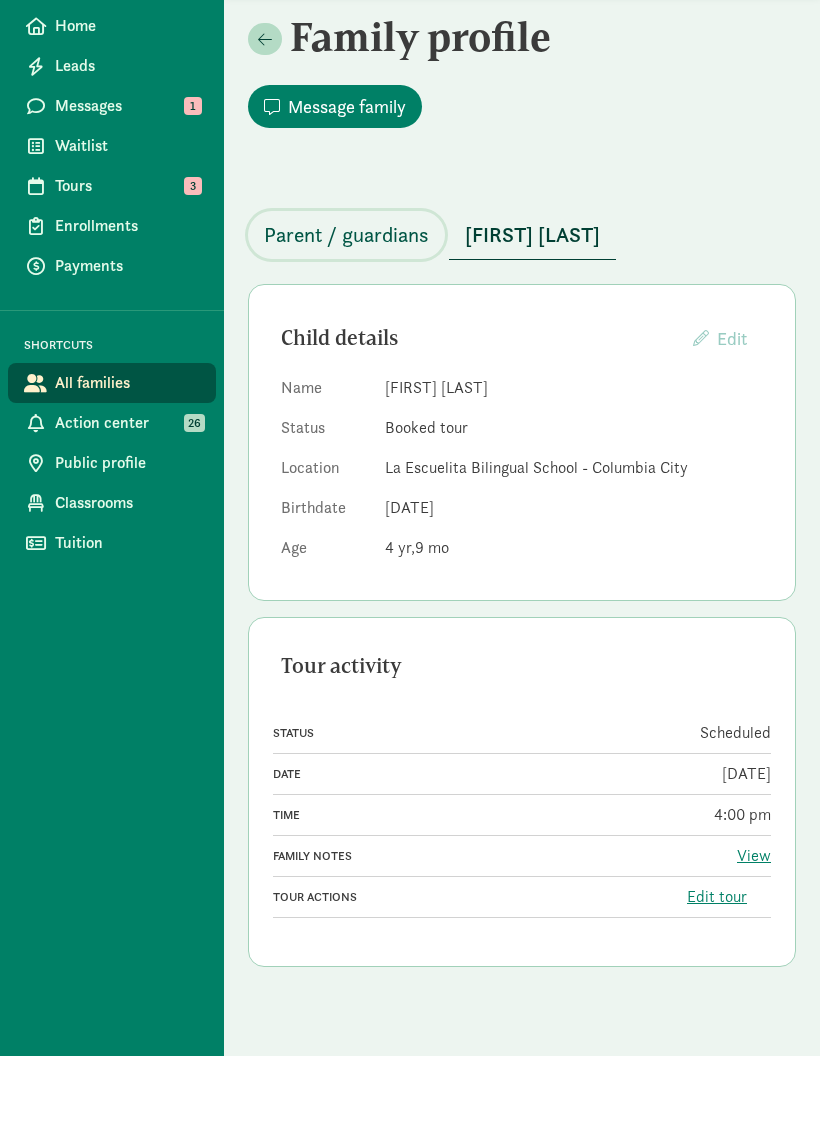 click on "Parent / guardians" at bounding box center (346, 310) 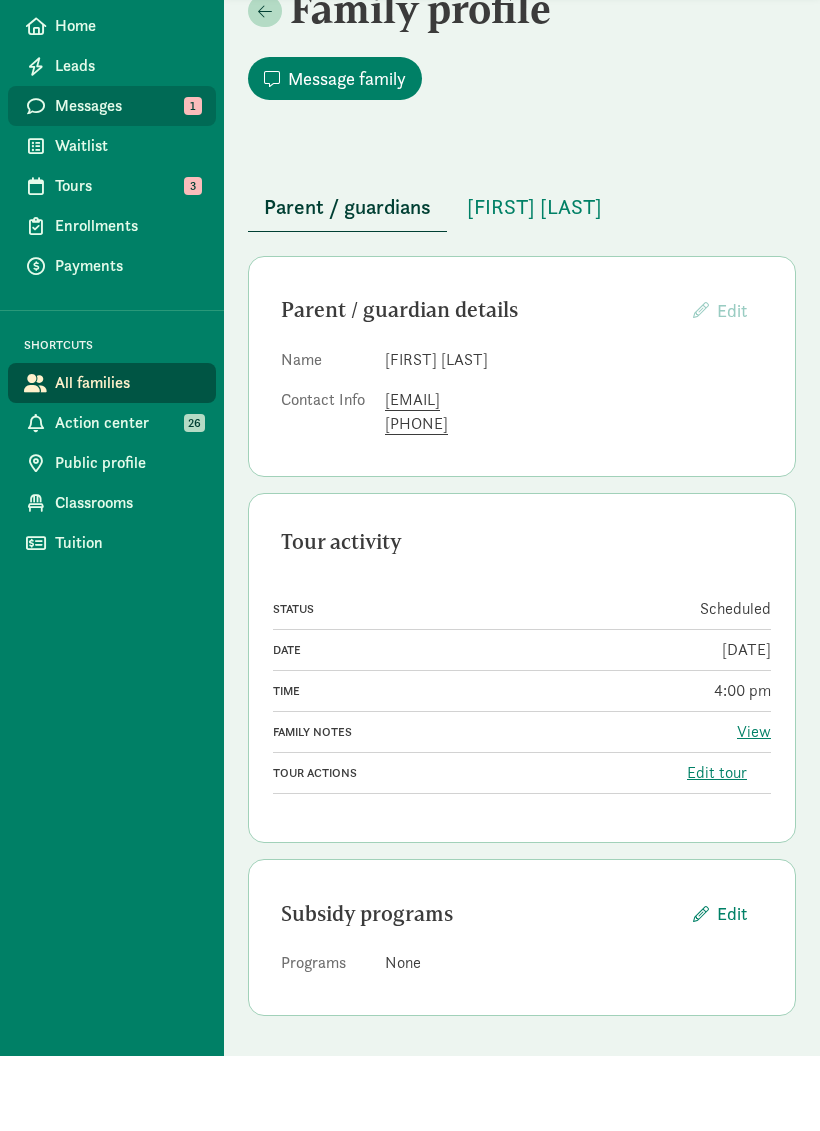 click on "Messages   1" 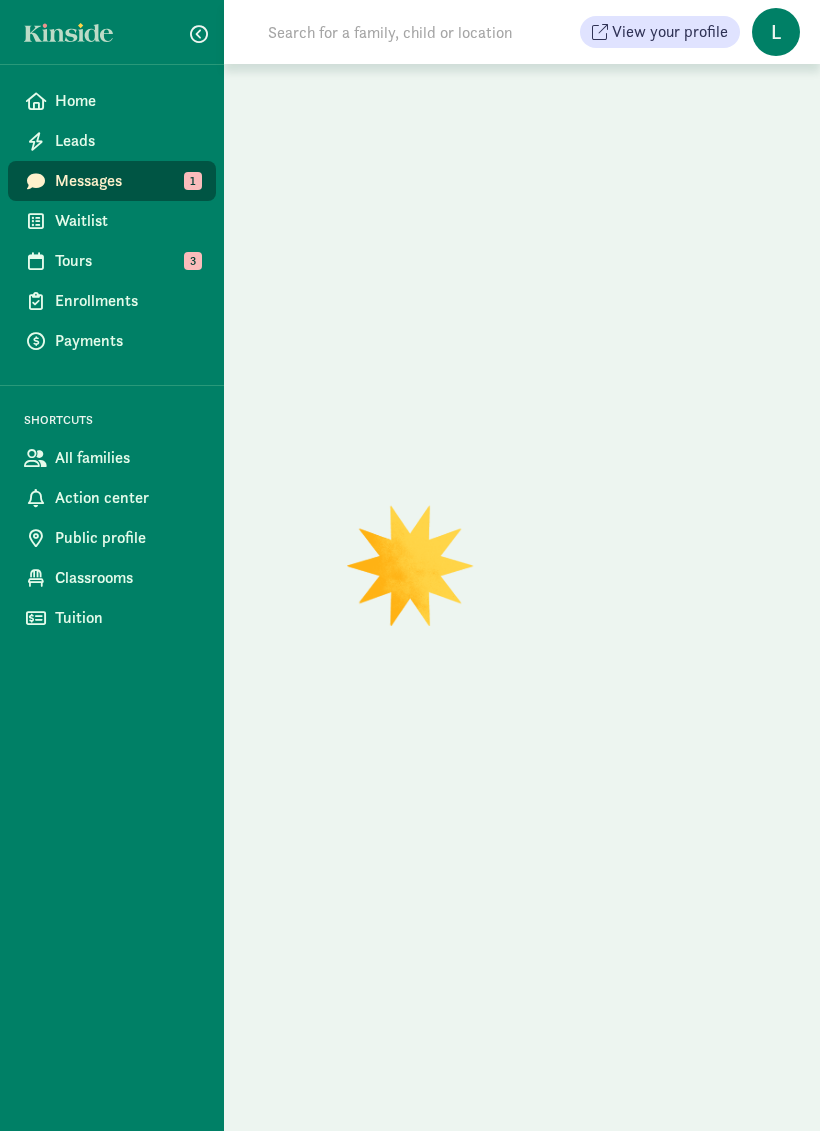 scroll, scrollTop: 0, scrollLeft: 0, axis: both 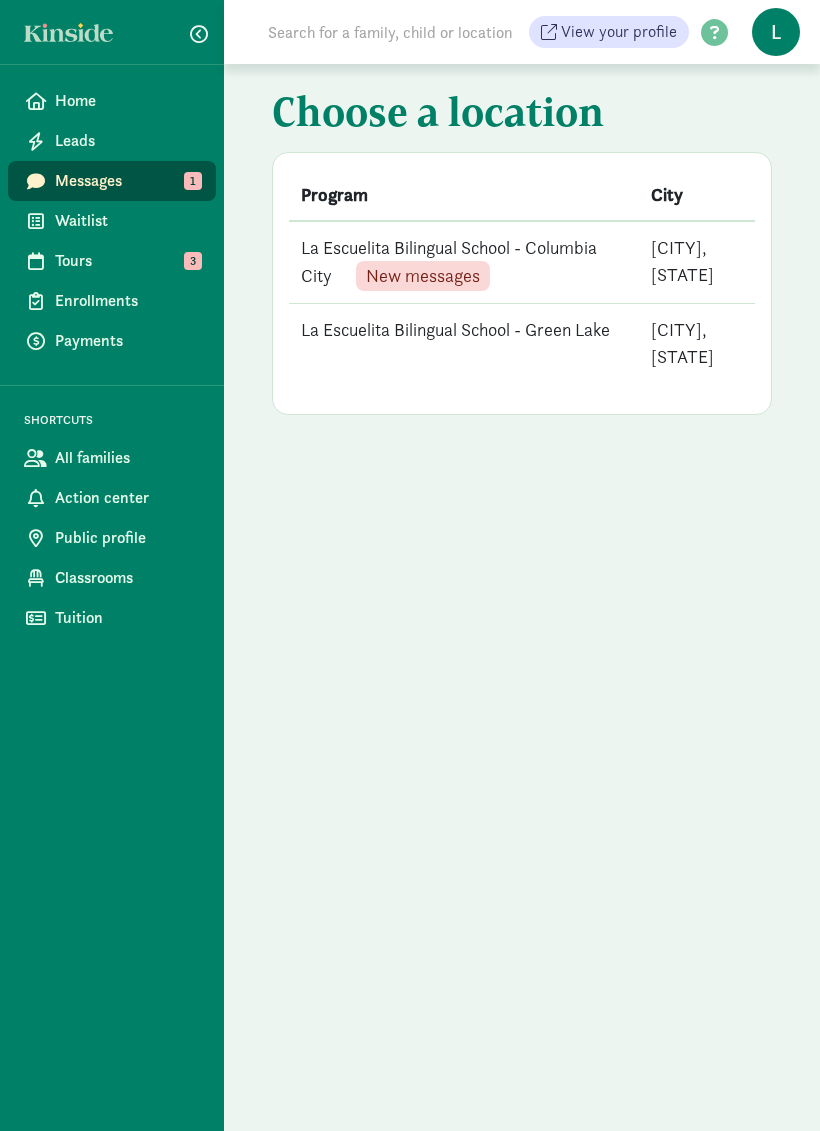 click on "La Escuelita Bilingual School - Columbia City
New messages" at bounding box center (464, 262) 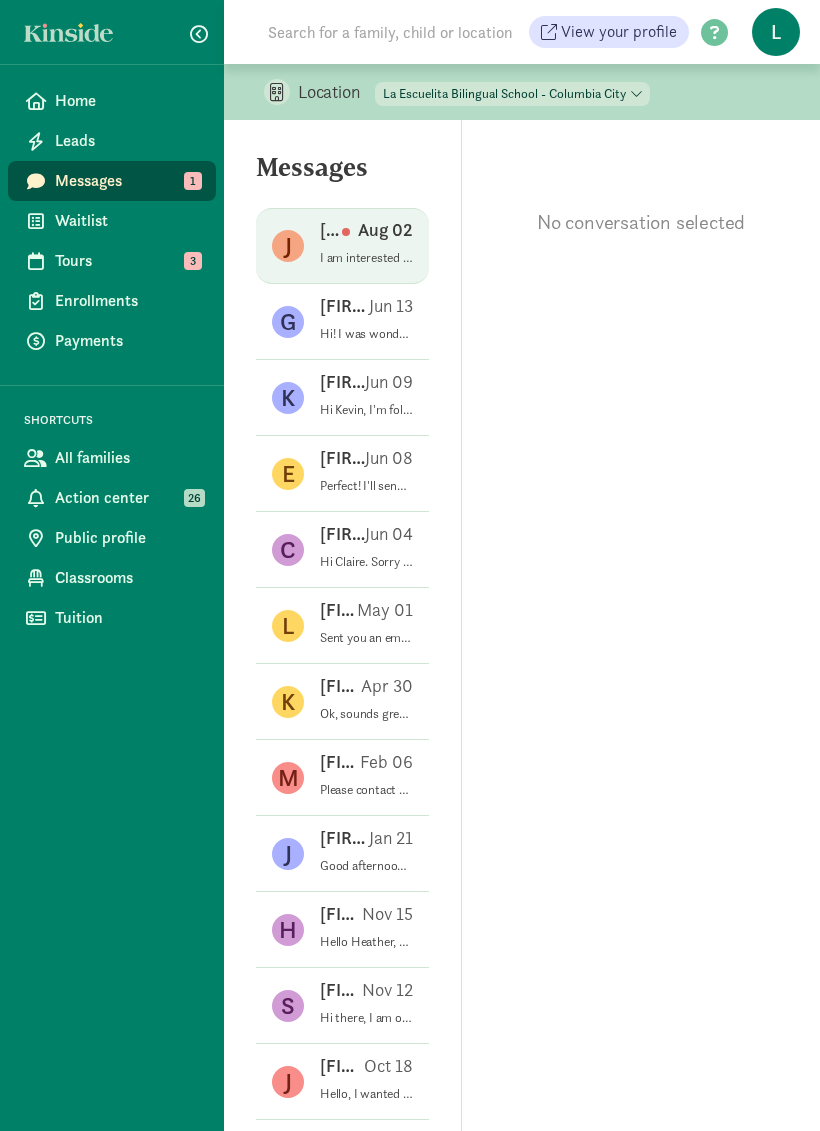 click on "I am interested in the Pre Kinder program. Our current daycare is closing at the end of this month, and we just found out today Aug 2nd. We have heard about your program through an ex- daycare mate of our daughter and would like to see what your location in Columbia city looks like. I scheduled a tour but the first available was in October, but I do see there is an opening in September which would be perfect please let me know." at bounding box center [366, 258] 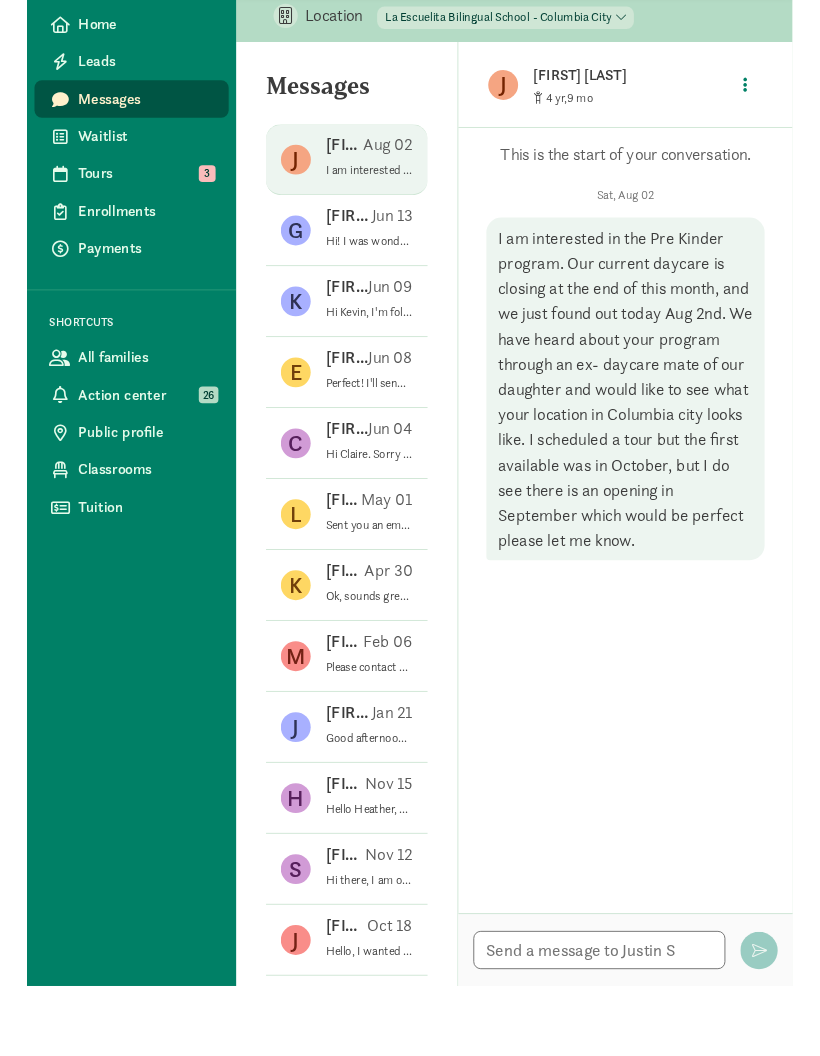 scroll, scrollTop: 49, scrollLeft: 0, axis: vertical 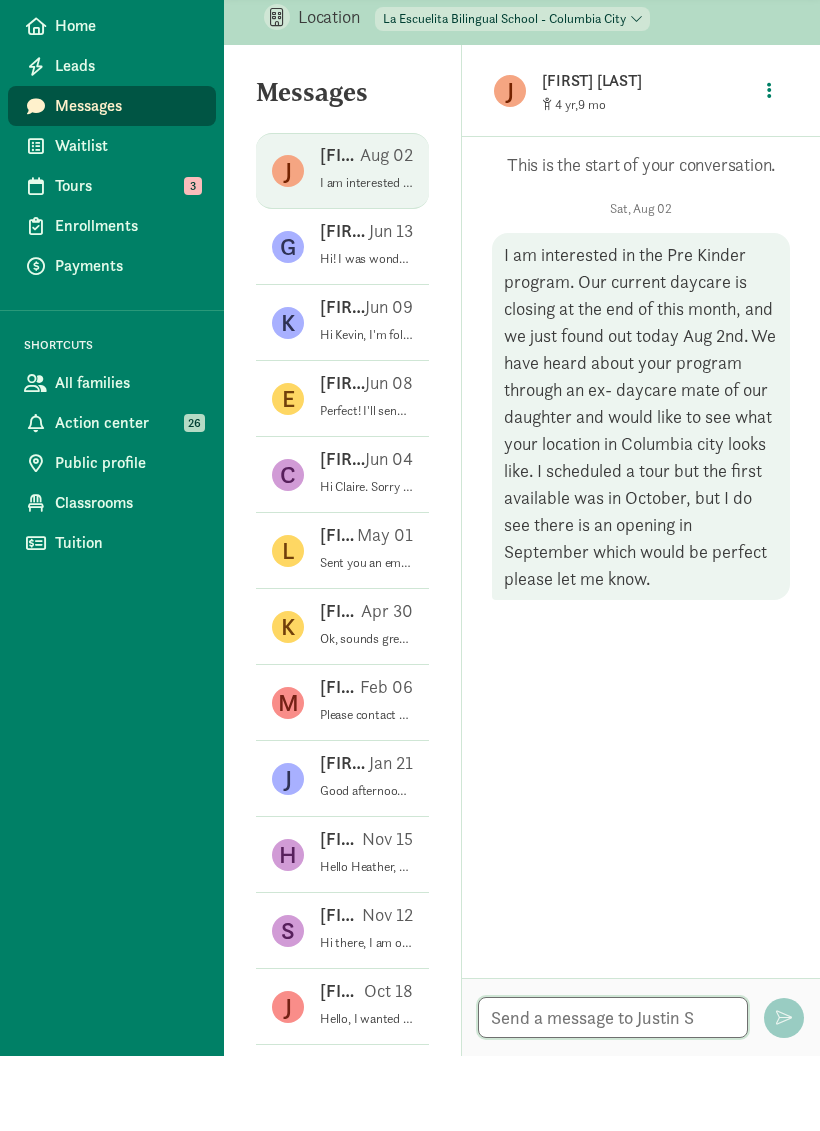 click at bounding box center (613, 1092) 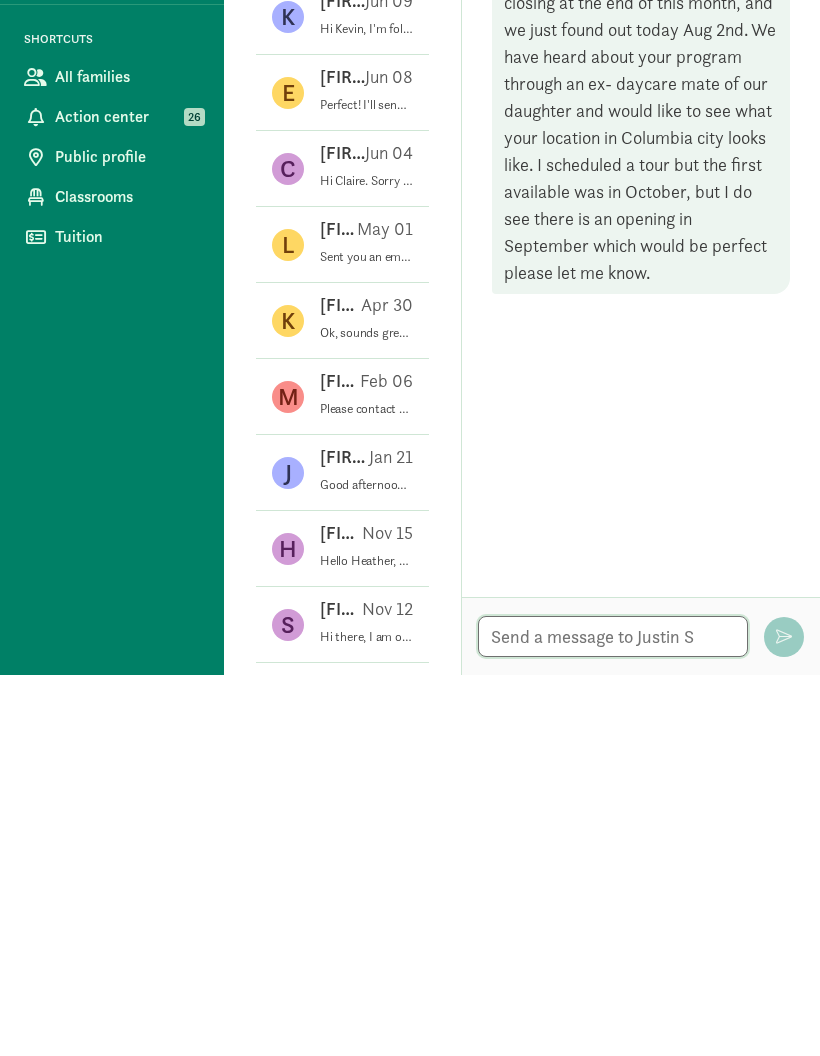 scroll, scrollTop: 80, scrollLeft: 0, axis: vertical 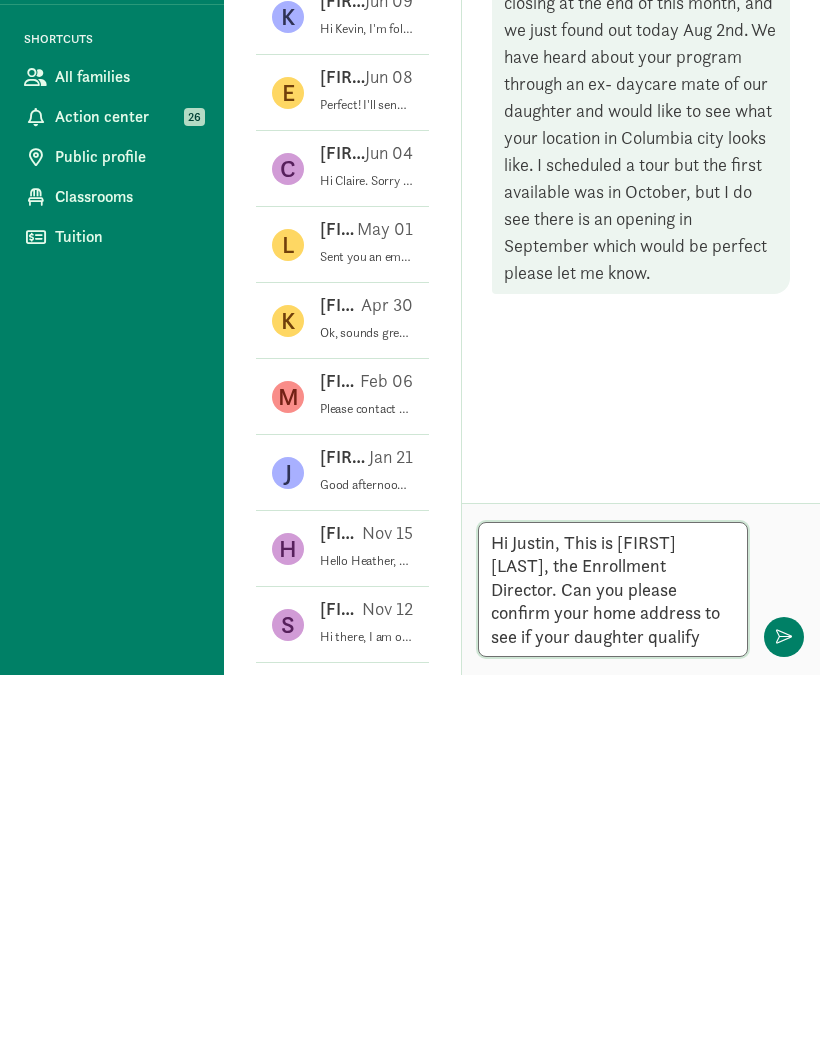 type on "Hi Justin, This is Laura, the Enrollment Director. Can you please confirm your home address to see if your daughter qualify" 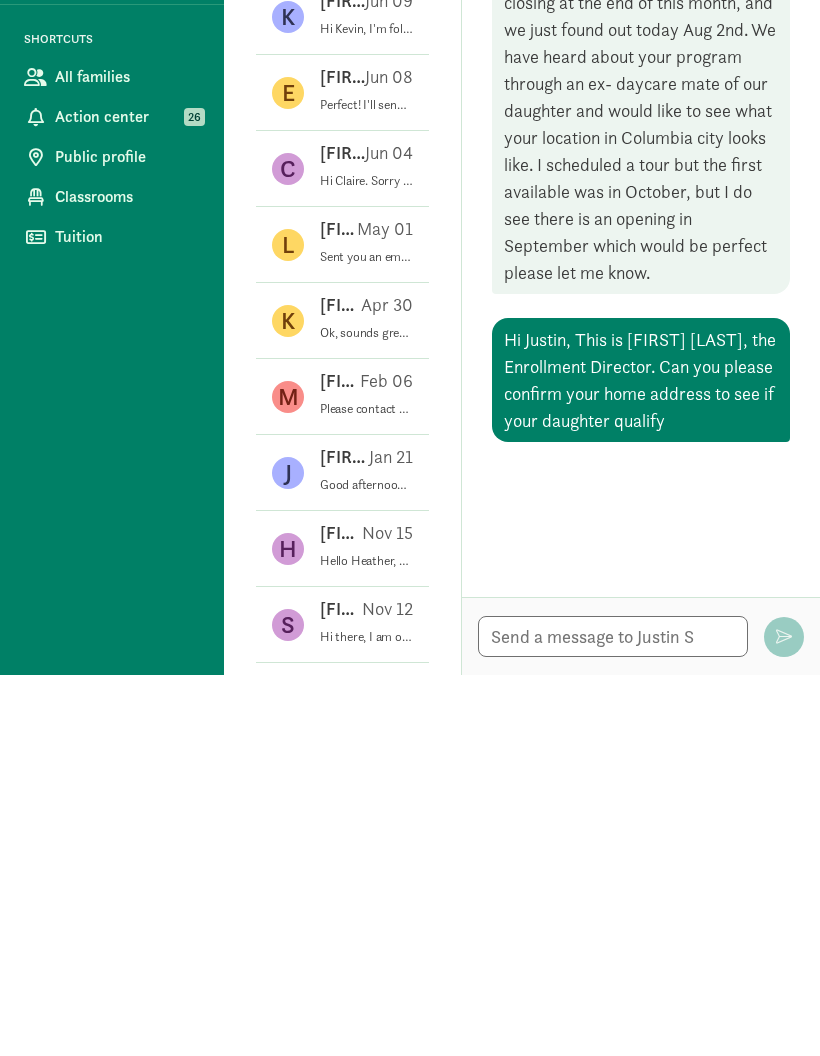 click on "Hi Justin, This is Laura, the Enrollment Director. Can you please confirm your home address to see if your daughter qualify" 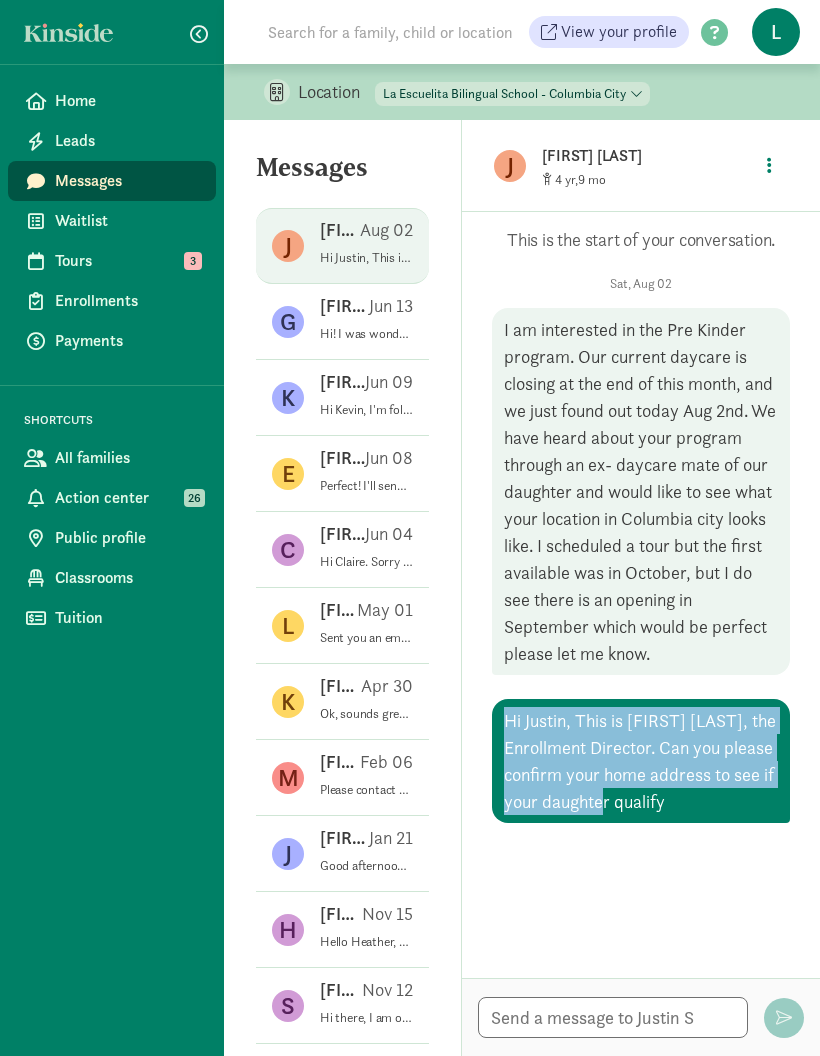 copy on "Hi Justin, This is Laura, the Enrollment Director. Can you please confirm your home address to see if your daughter qualify" 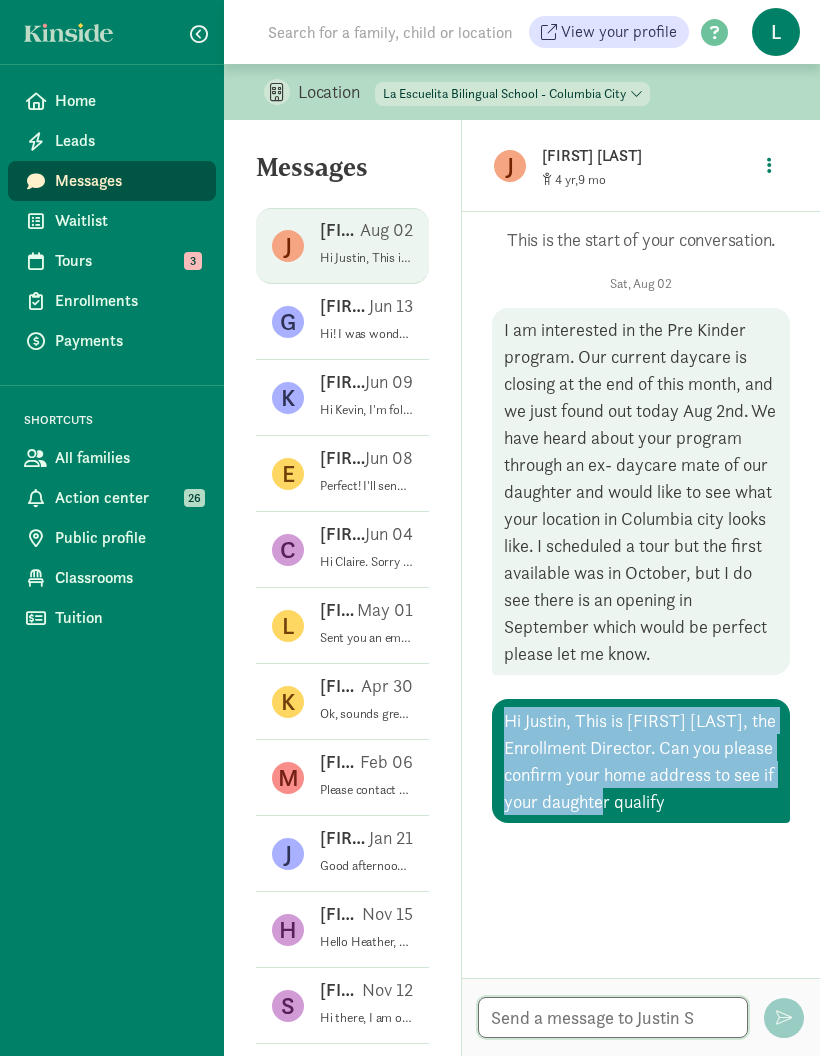 click at bounding box center (613, 1017) 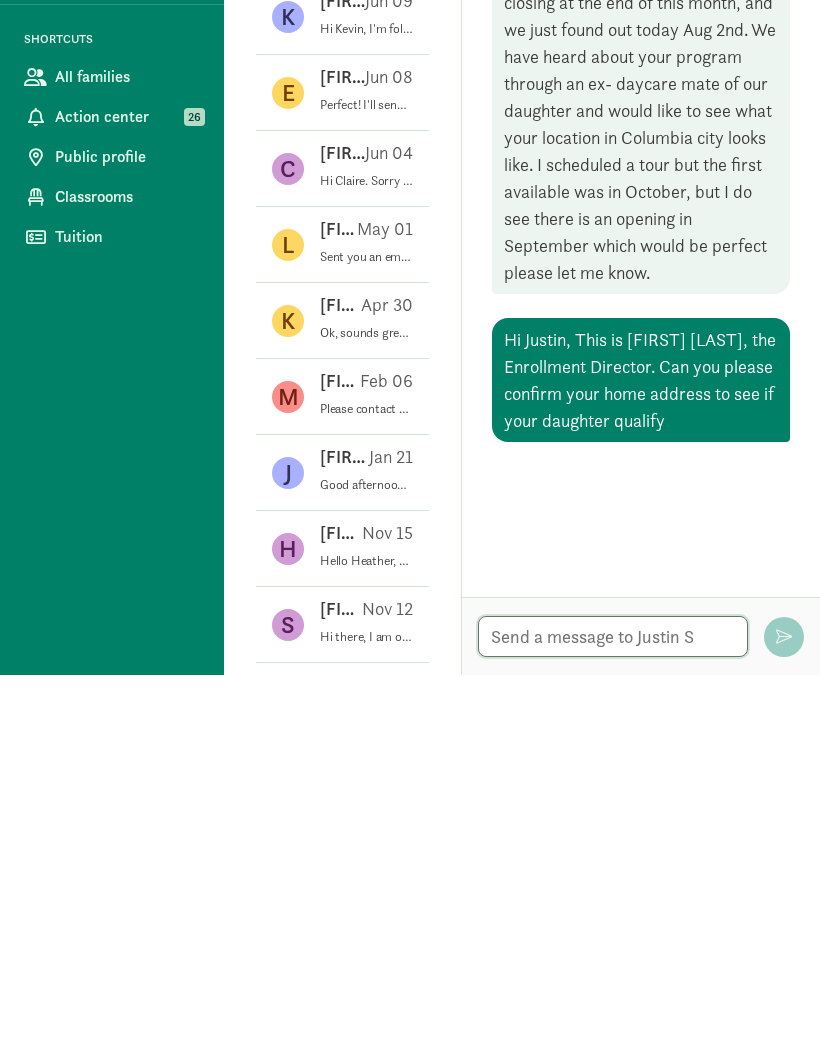 click at bounding box center [613, 1017] 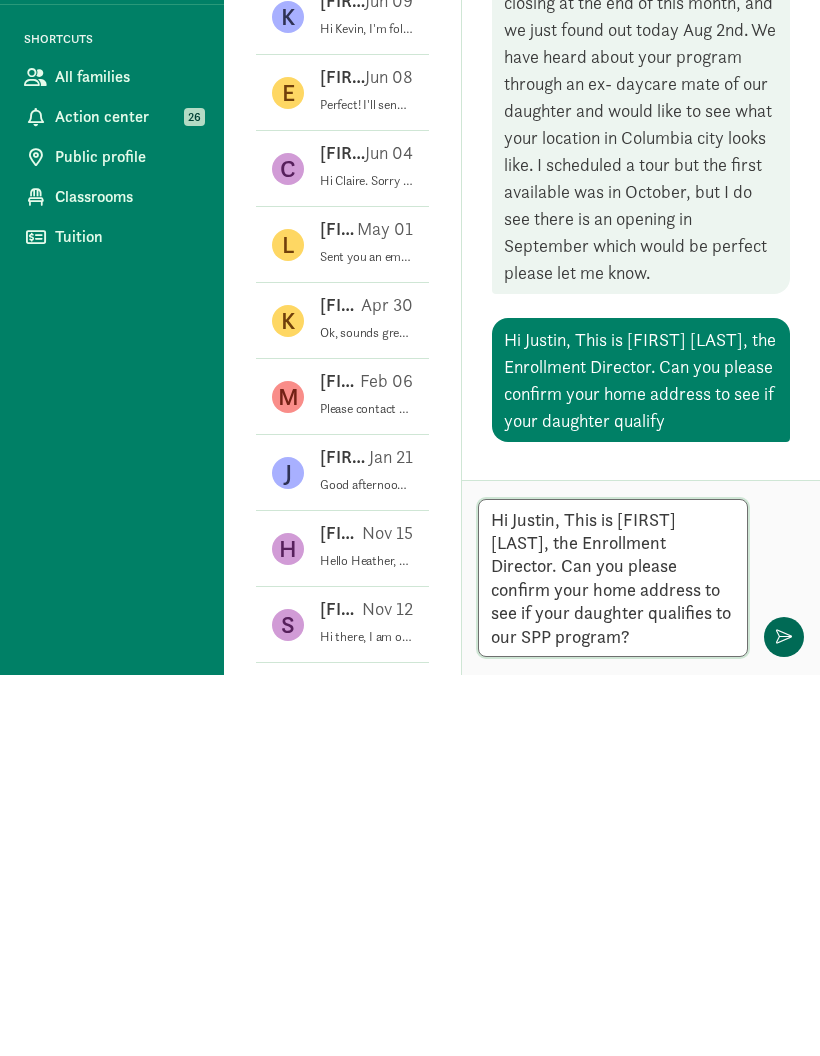 type on "Hi [FIRST], This is [FIRST], the Enrollment Director. Can you please confirm your home address to see if your daughter qualifies to our SPP program?" 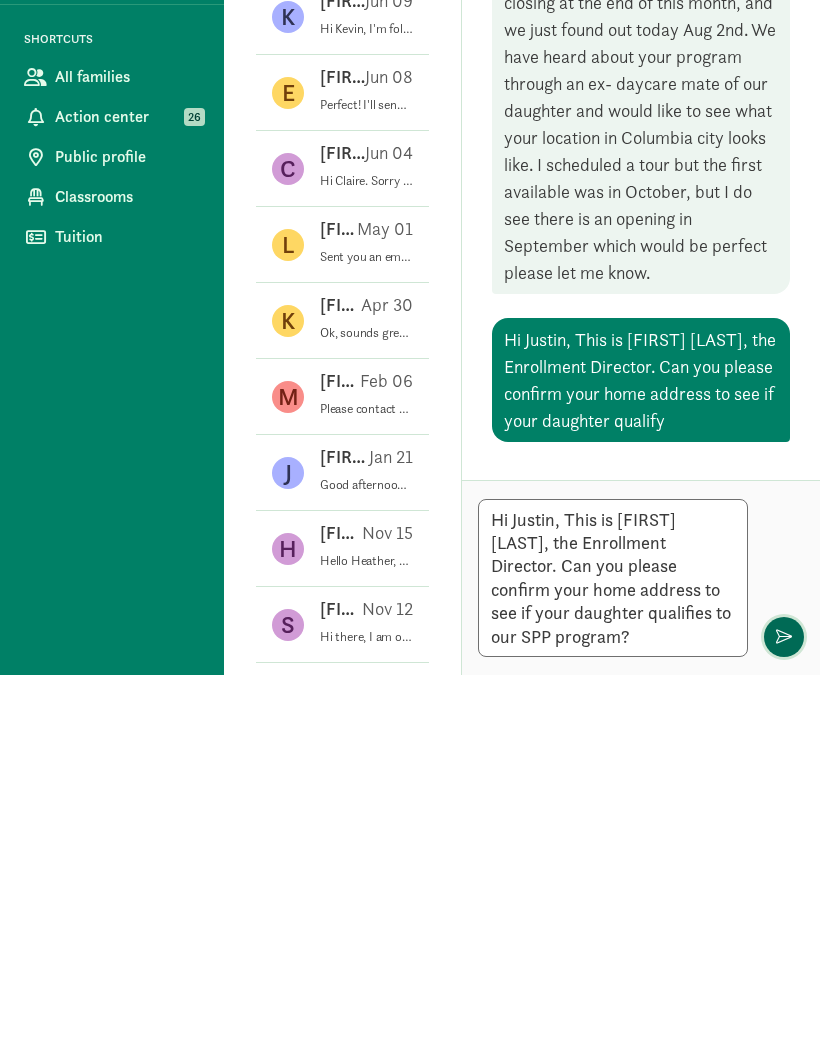 click at bounding box center [784, 1018] 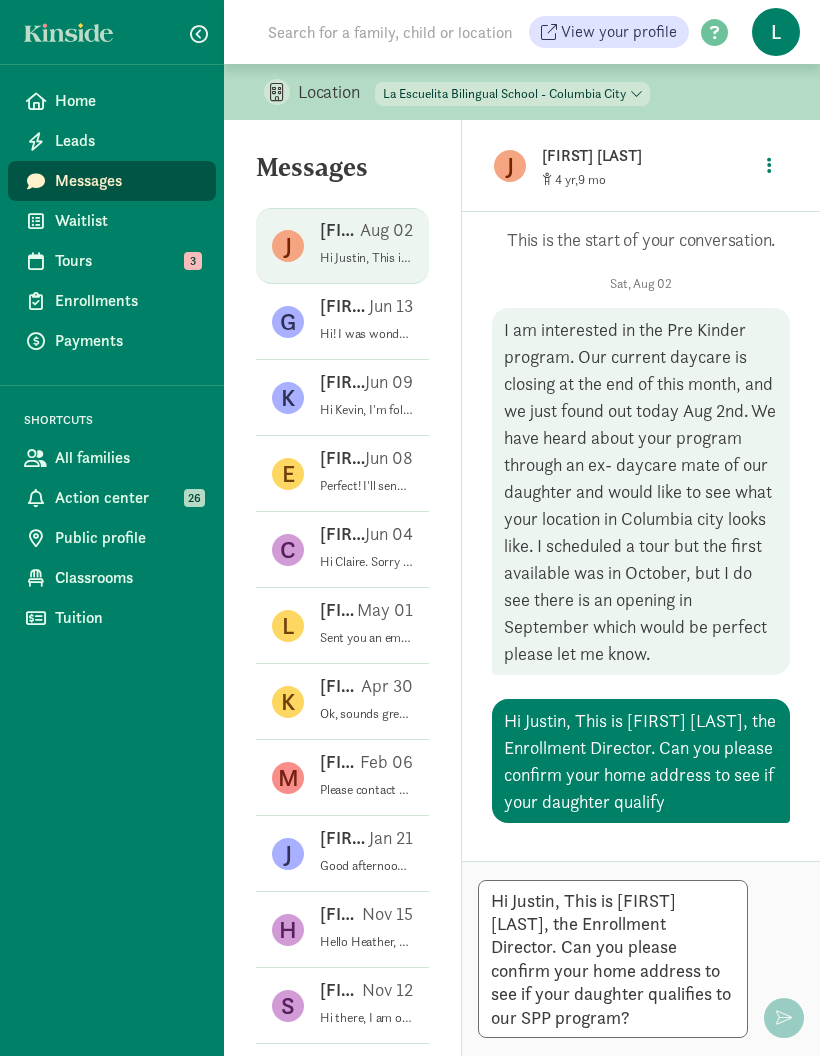 type 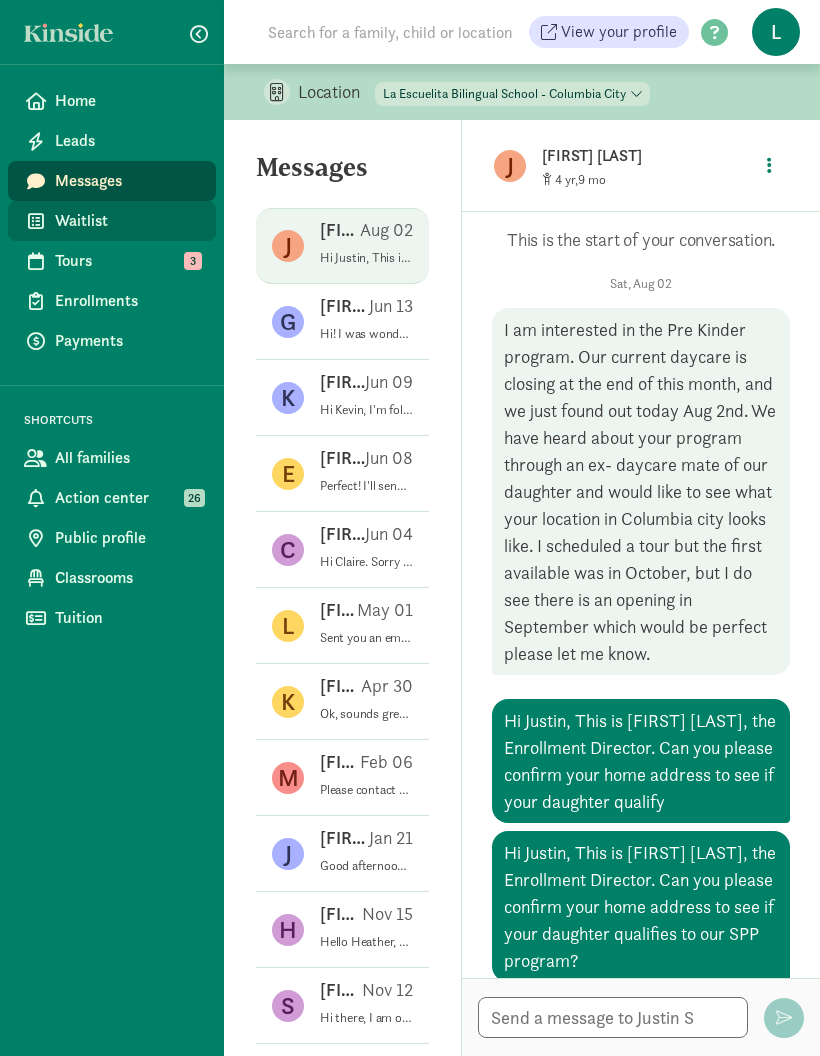 click on "Waitlist" at bounding box center (127, 221) 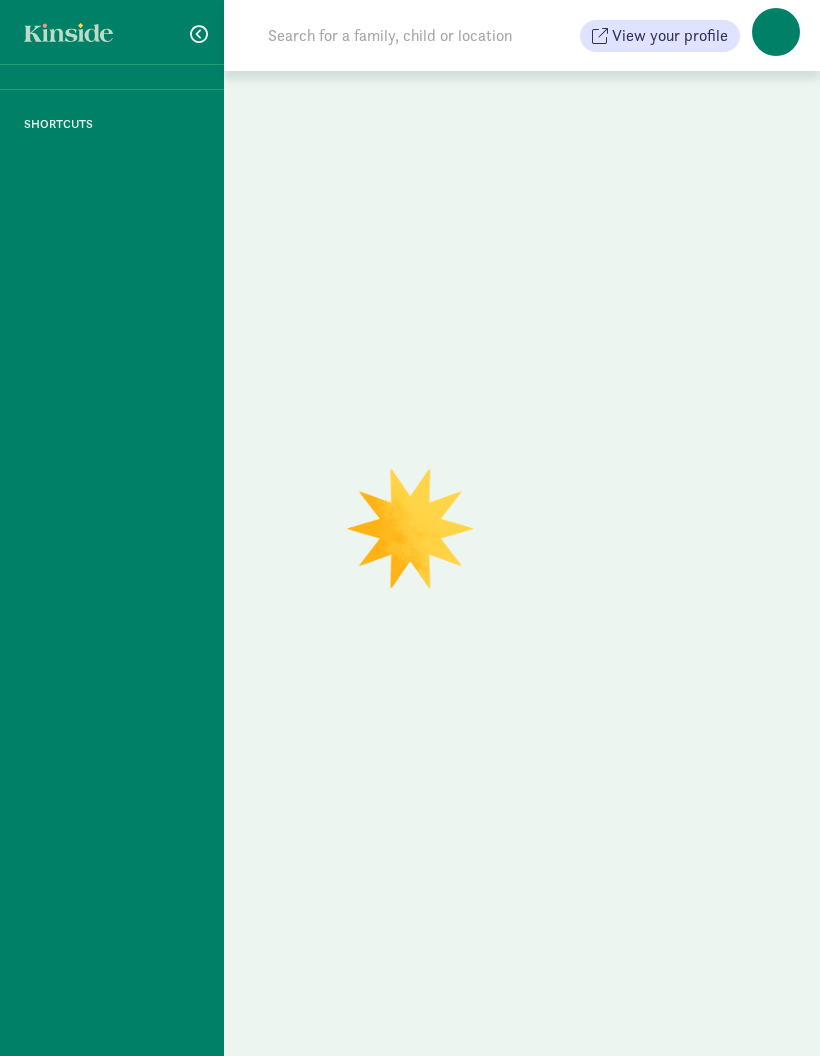 scroll, scrollTop: 0, scrollLeft: 0, axis: both 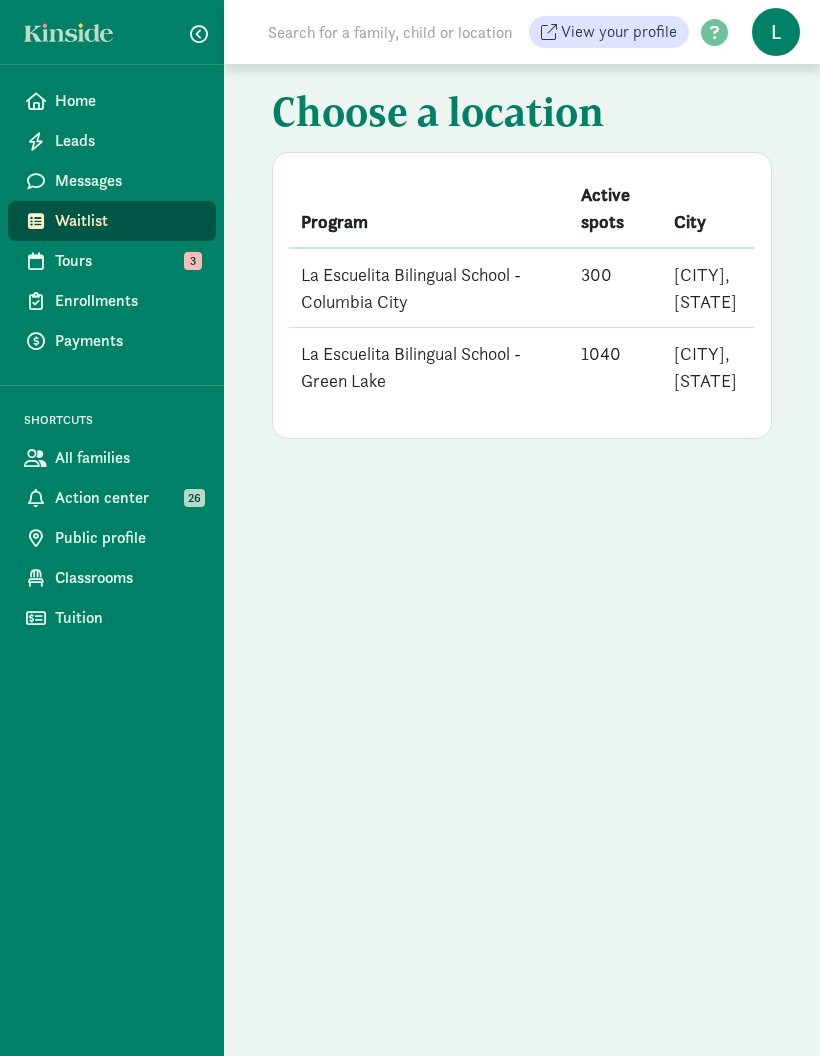 click on "La Escuelita Bilingual School - Columbia City" at bounding box center [429, 288] 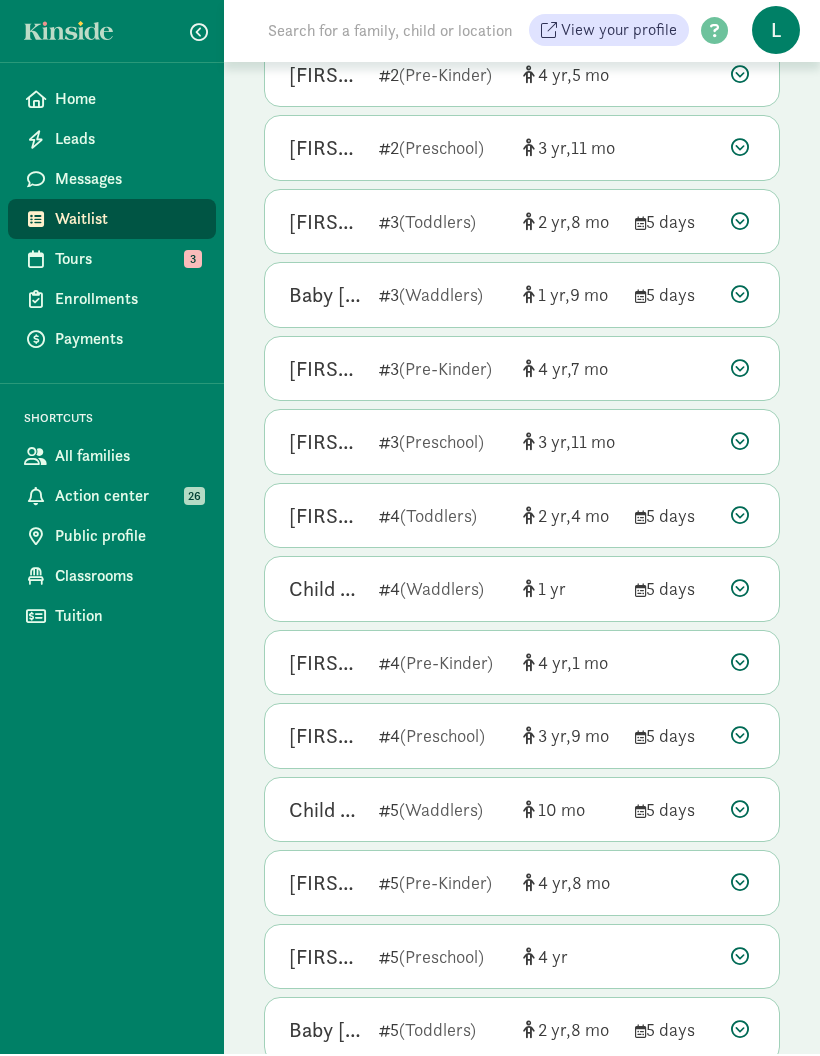 scroll, scrollTop: 839, scrollLeft: 0, axis: vertical 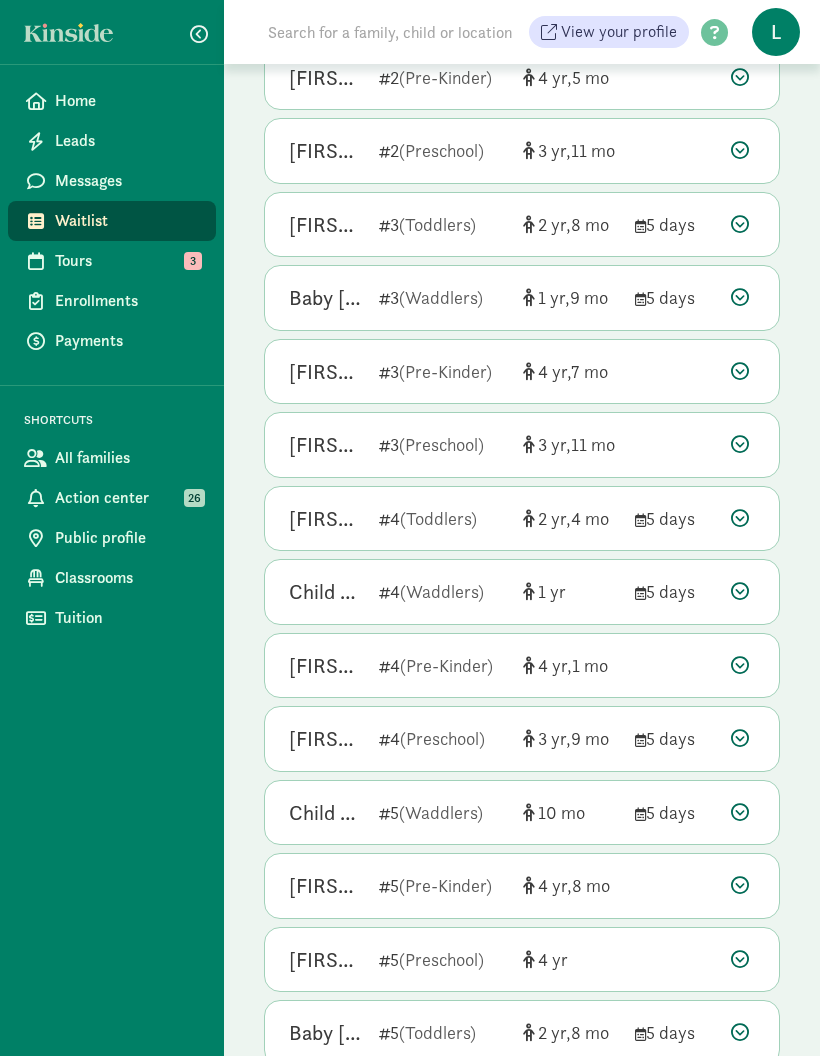 click 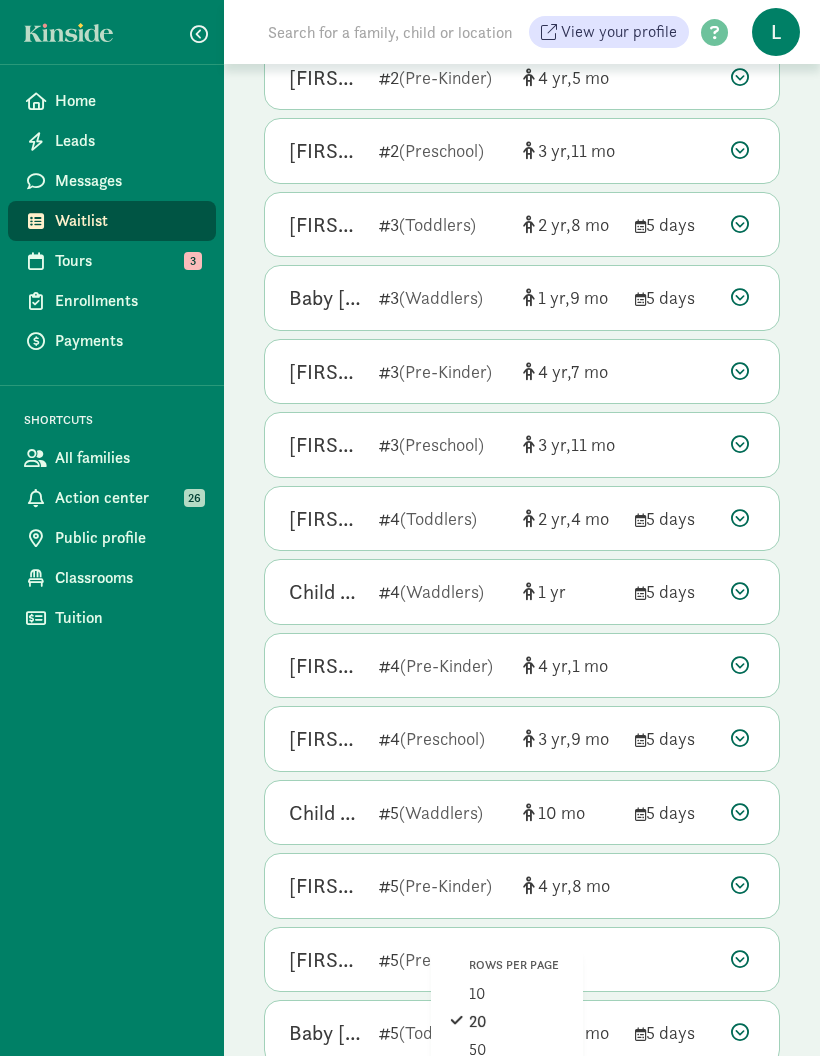 click on "100" 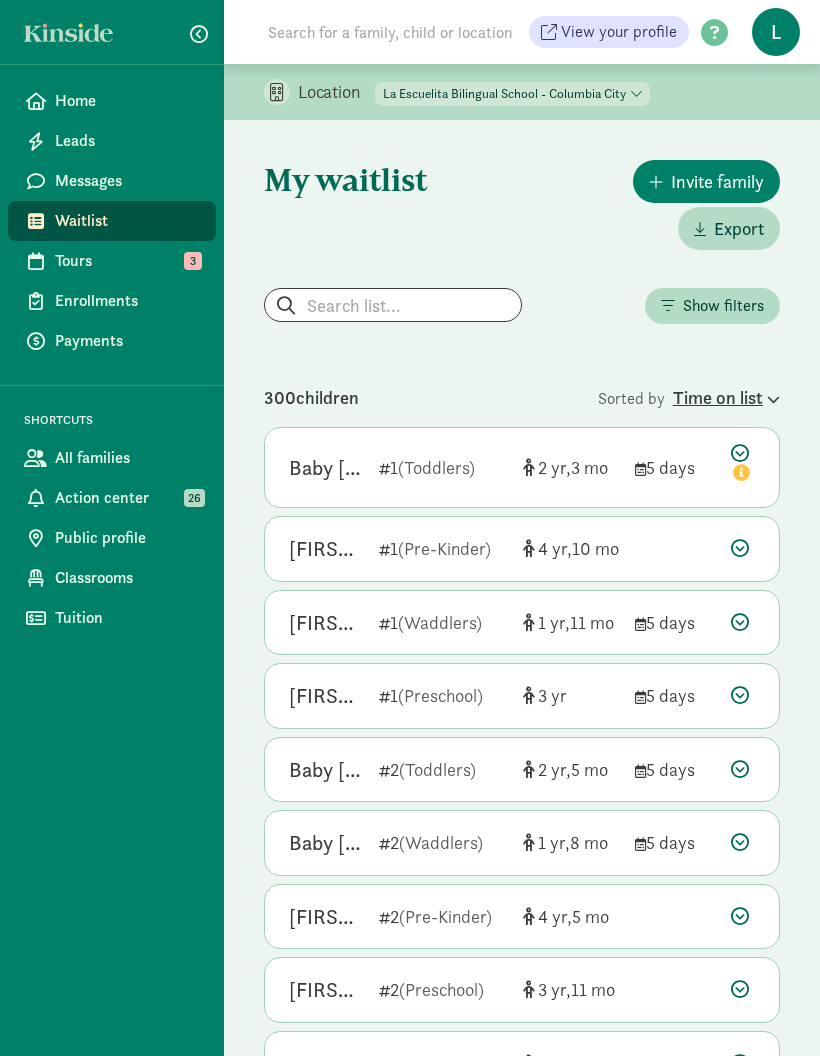 click on "Time on list" at bounding box center [726, 397] 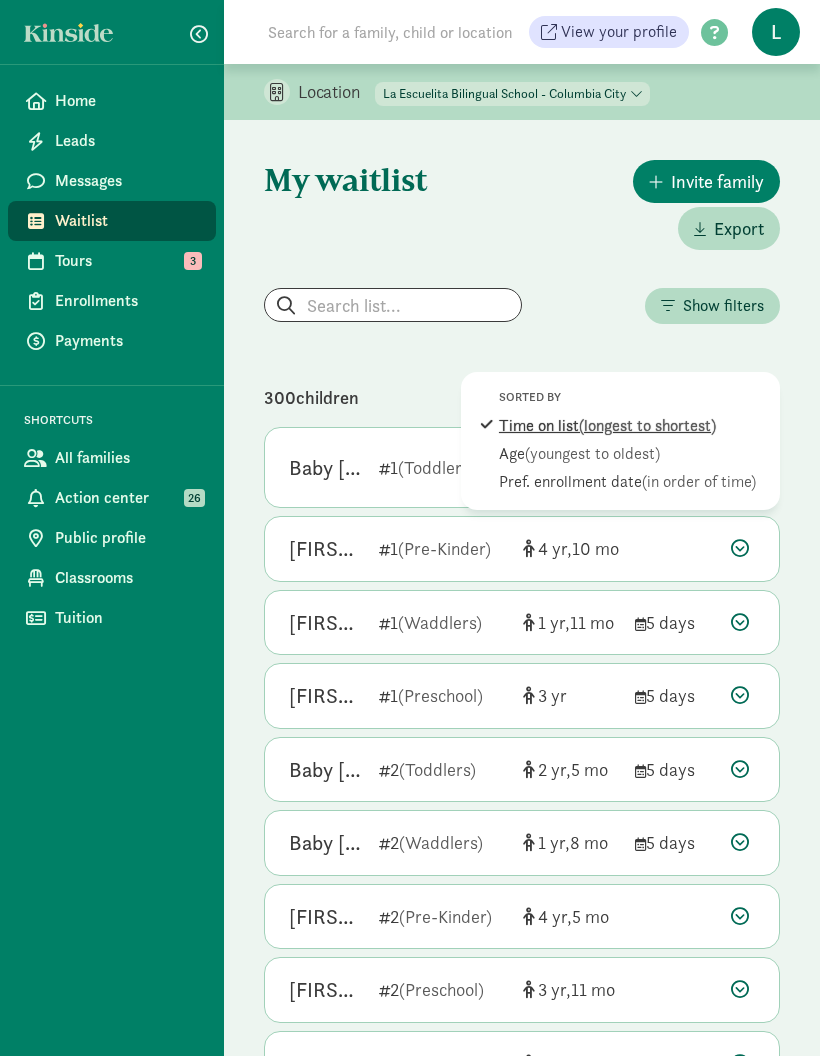 click on "(longest to shortest)" at bounding box center (647, 425) 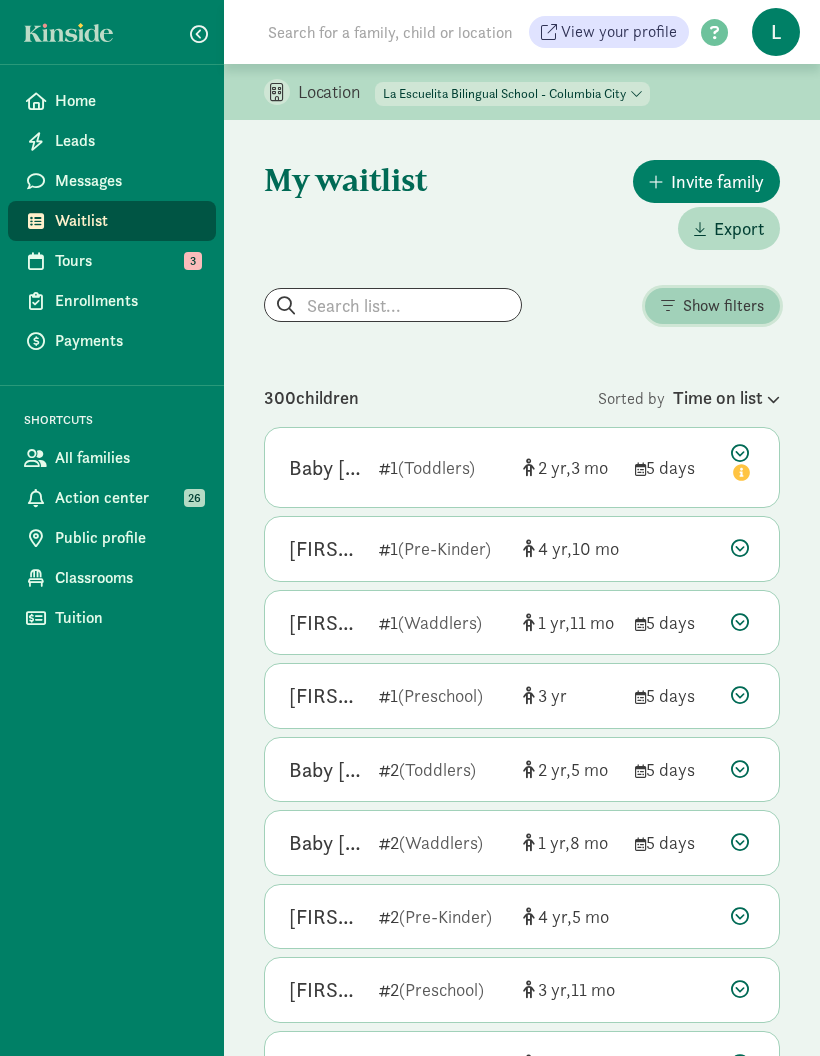 click on "Show filters" at bounding box center (723, 306) 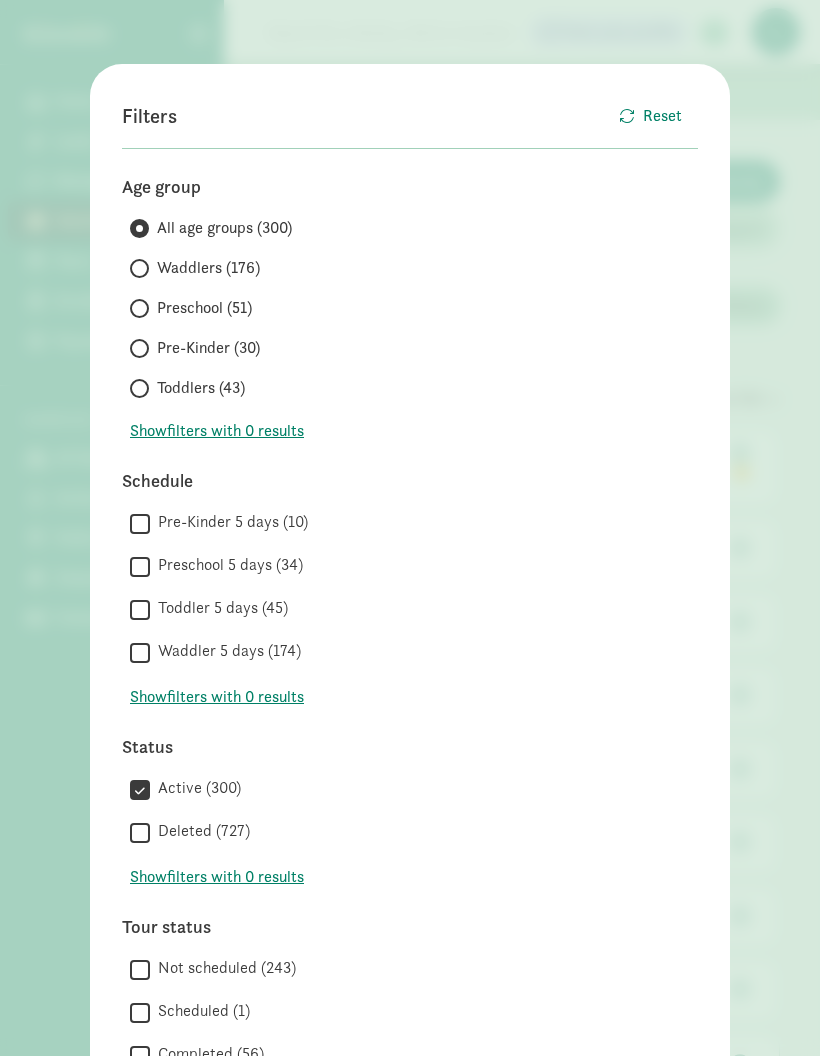 scroll, scrollTop: 0, scrollLeft: 0, axis: both 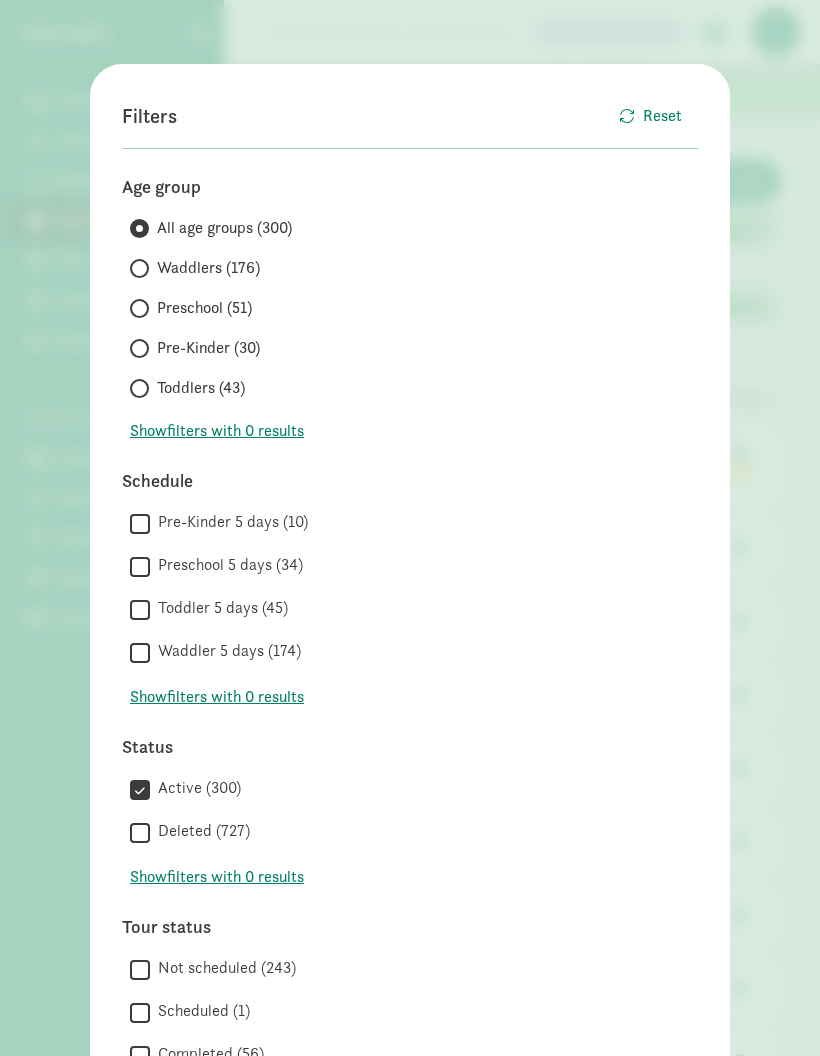 click on "Filters     Reset   Age group       All age groups (300)
Waddlers (176)
Preschool (51)
Pre-Kinder (30)
Toddlers (43)
Show
filters with 0 results
Schedule        Pre-Kinder 5 days (10)
   Preschool 5 days (34)
   Toddler 5 days (45)
   Waddler 5 days (174)
Show
filters with 0 results
Status        Active (300)
   Deleted (727)
Show
filters with 0 results
Tour status        Not scheduled (243)
   Scheduled (1)
   Completed (56)
Custom questions        Answered "Please list the name and birthday of any sibling currently enrolled." (12)
   Answered YES to "Do you have a child already enrolled in our Program?" (15)
Subsidies        Working Connections Child Care (10)
                      Cancel" 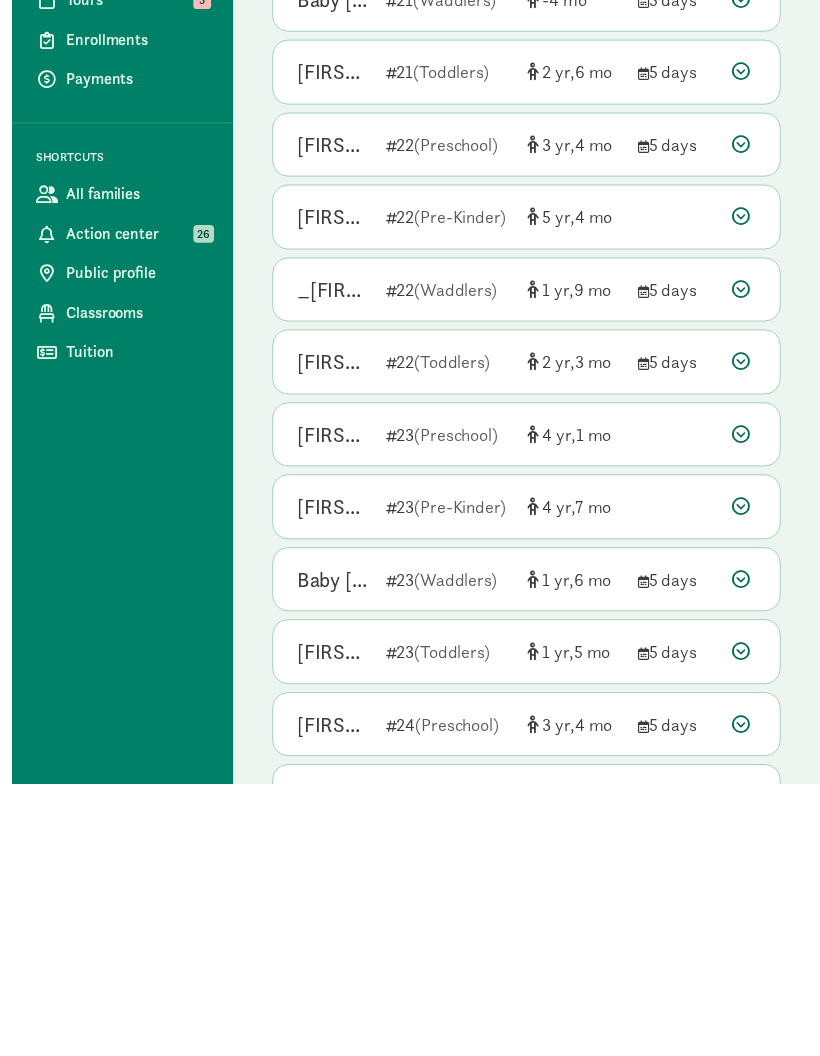 scroll, scrollTop: 6679, scrollLeft: 0, axis: vertical 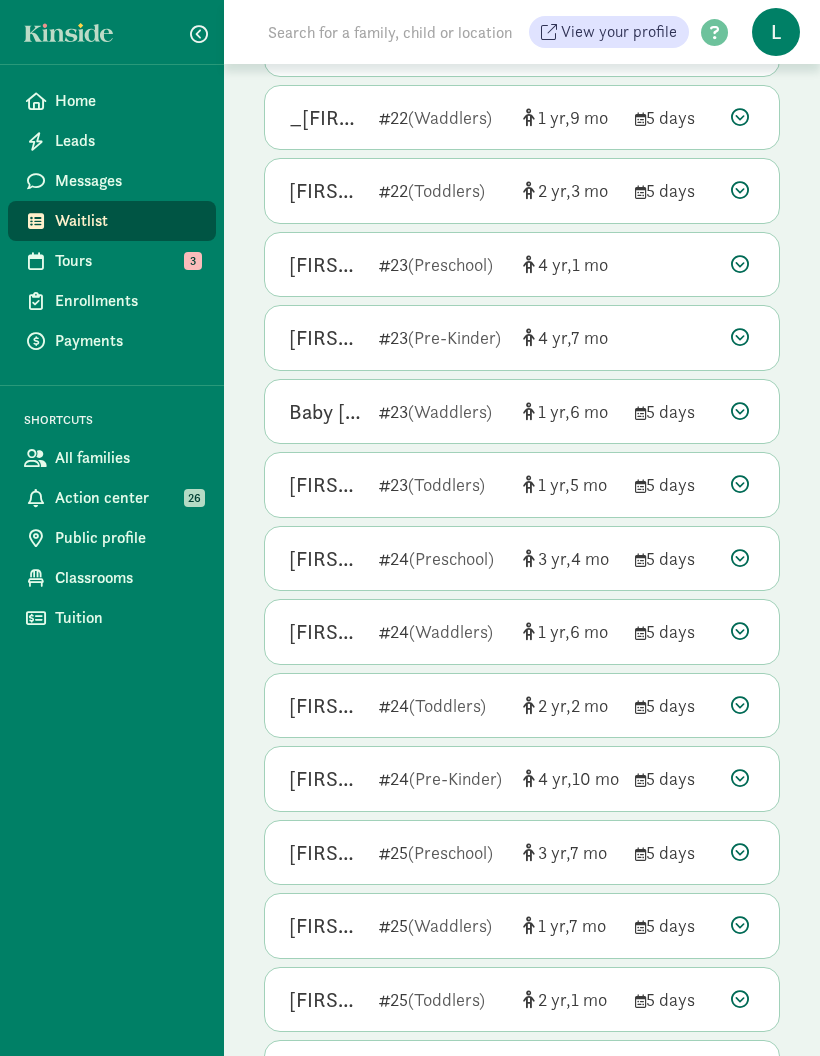 click on "100" at bounding box center [553, 1134] 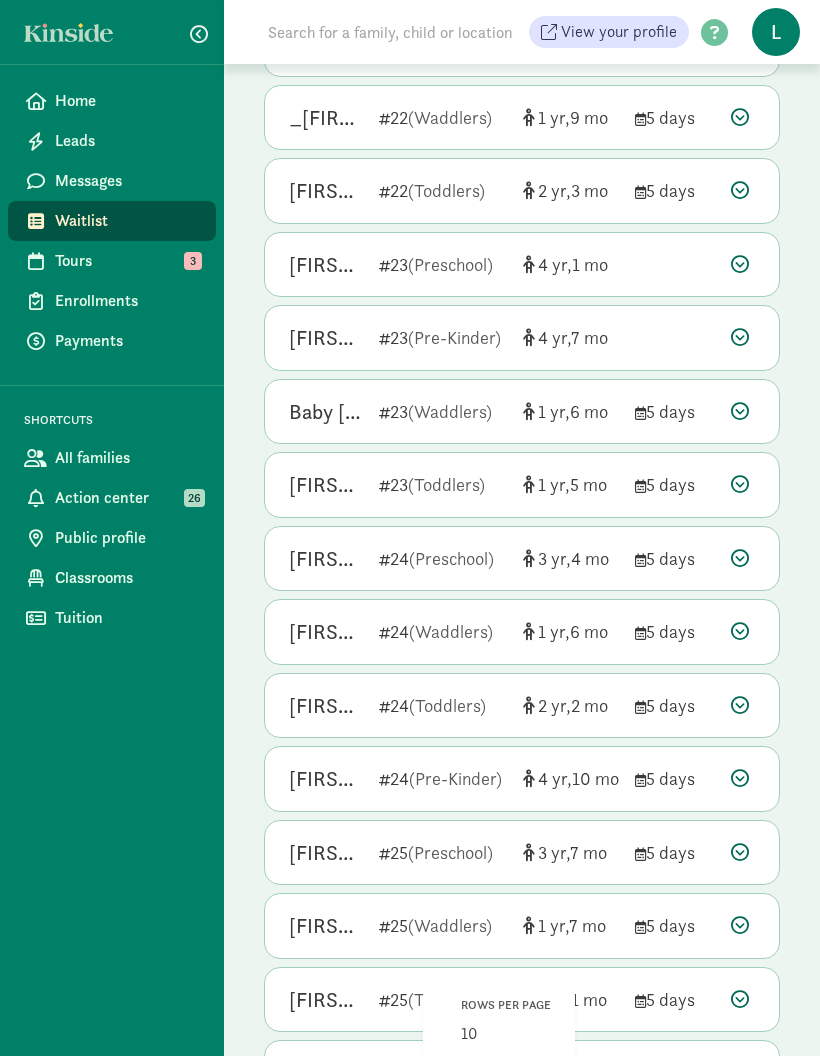 click on "100" 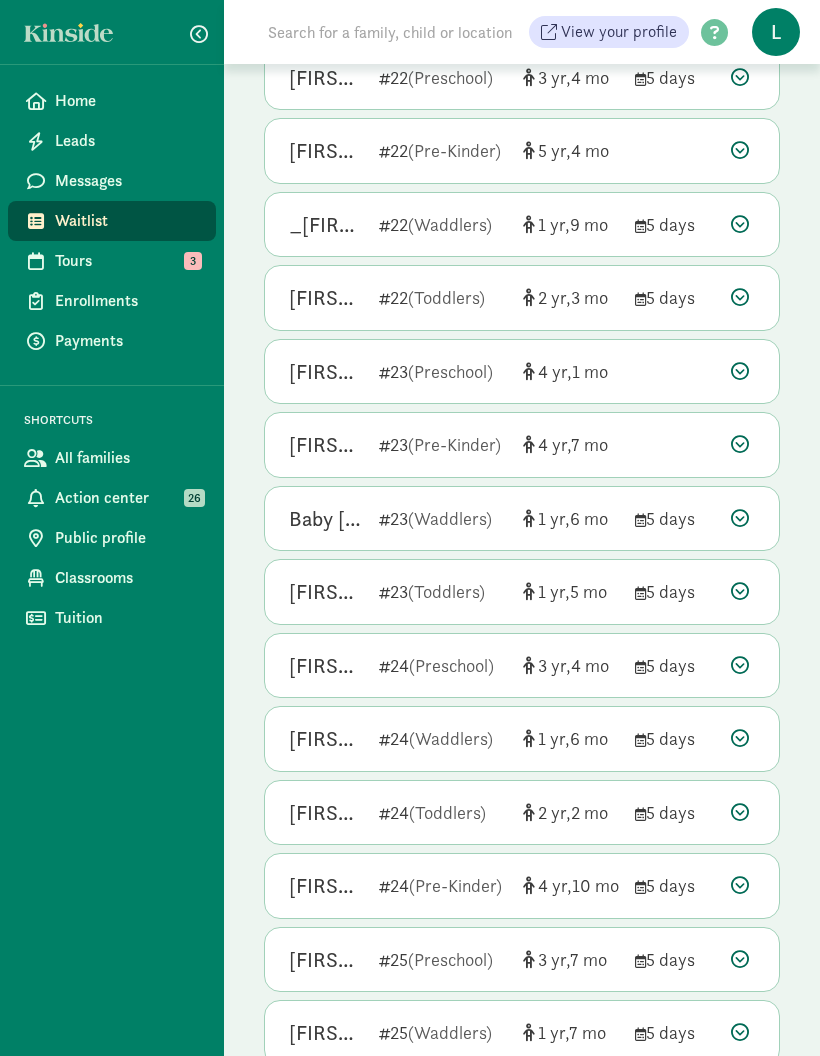 scroll, scrollTop: 6679, scrollLeft: 0, axis: vertical 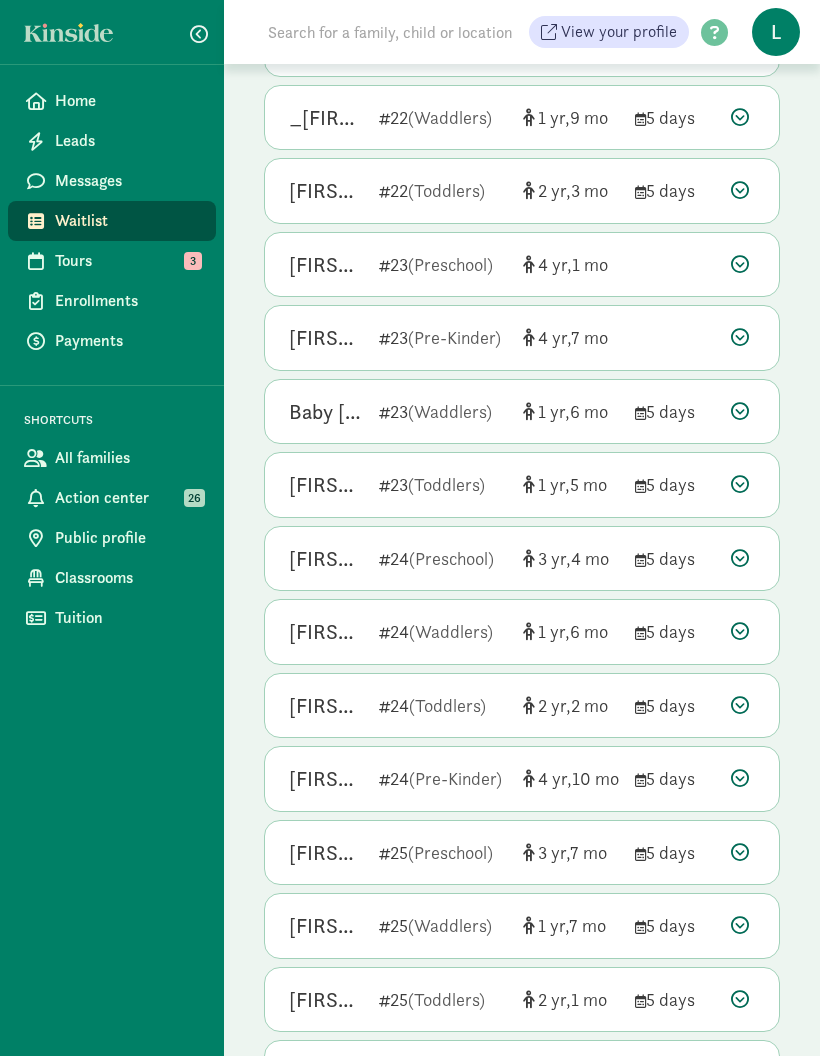 click on "Rows per page
100     1-100 of 300" 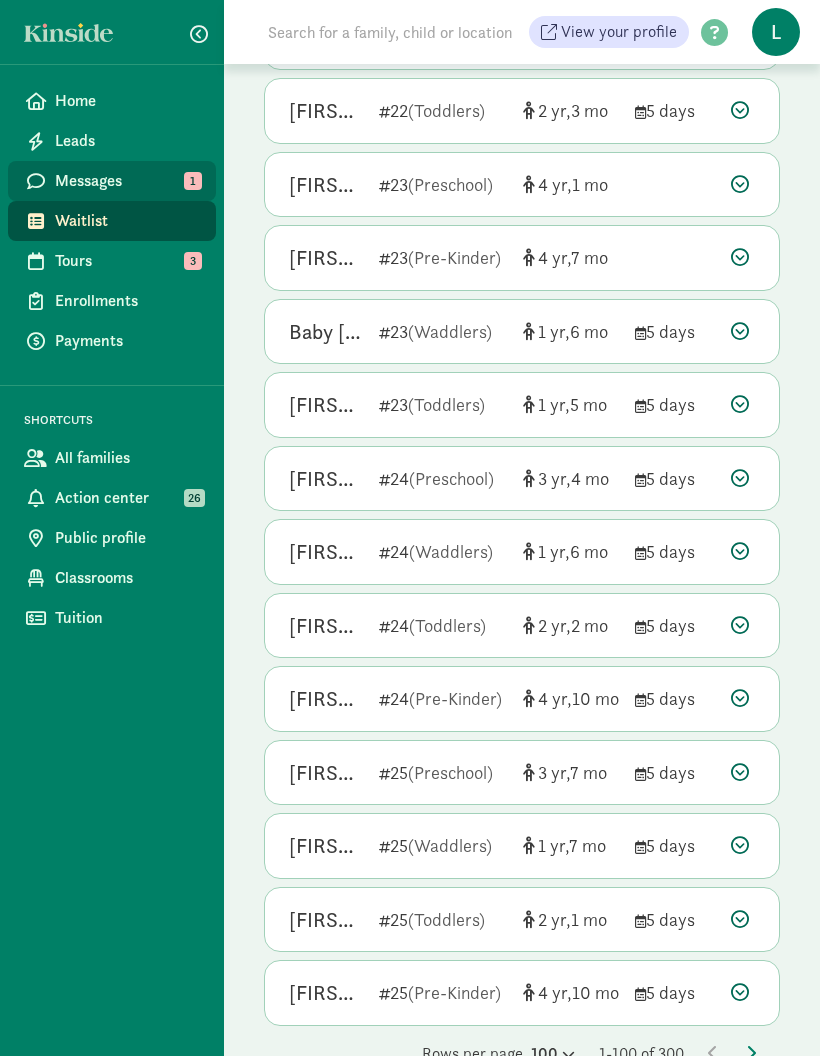 click on "Messages" at bounding box center [127, 181] 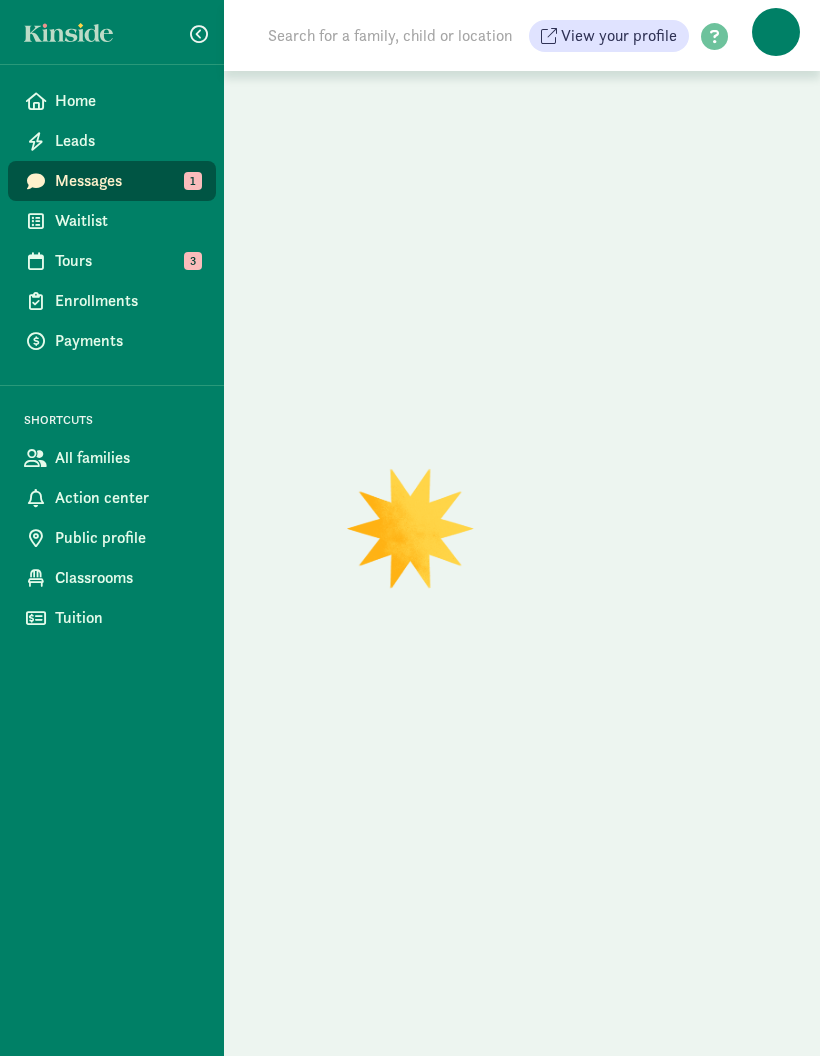 scroll, scrollTop: 0, scrollLeft: 0, axis: both 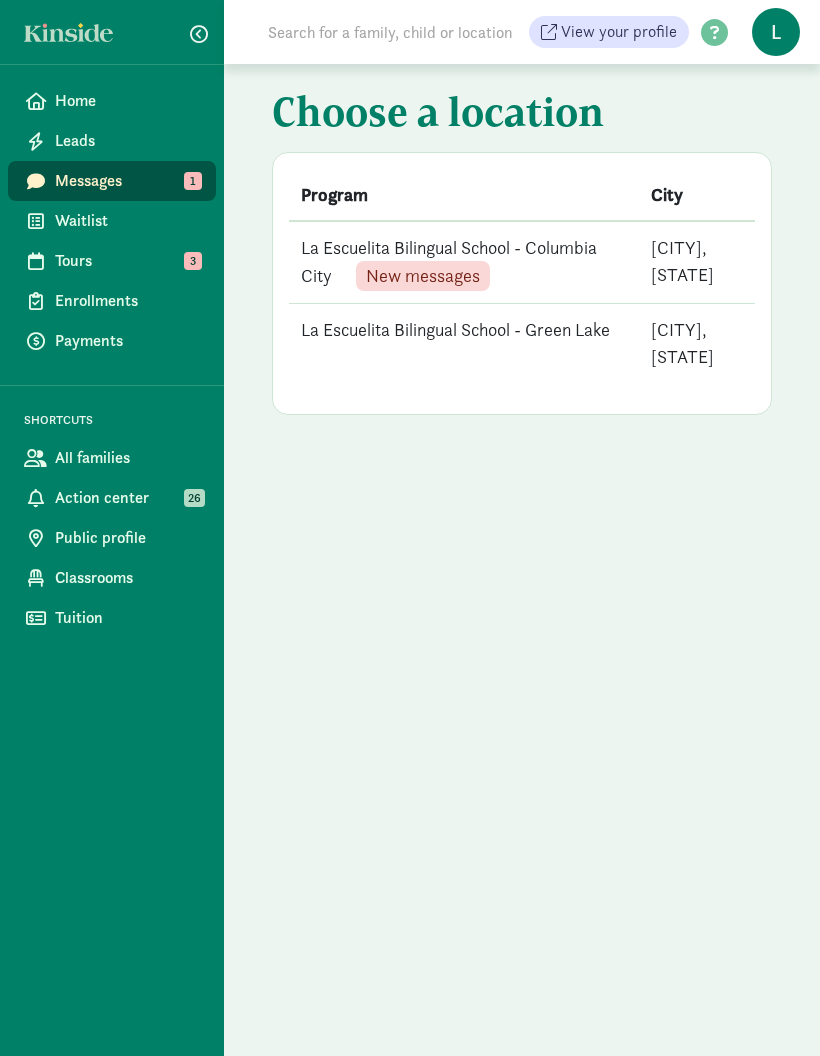 click on "La Escuelita Bilingual School - Columbia City
New messages" at bounding box center (464, 262) 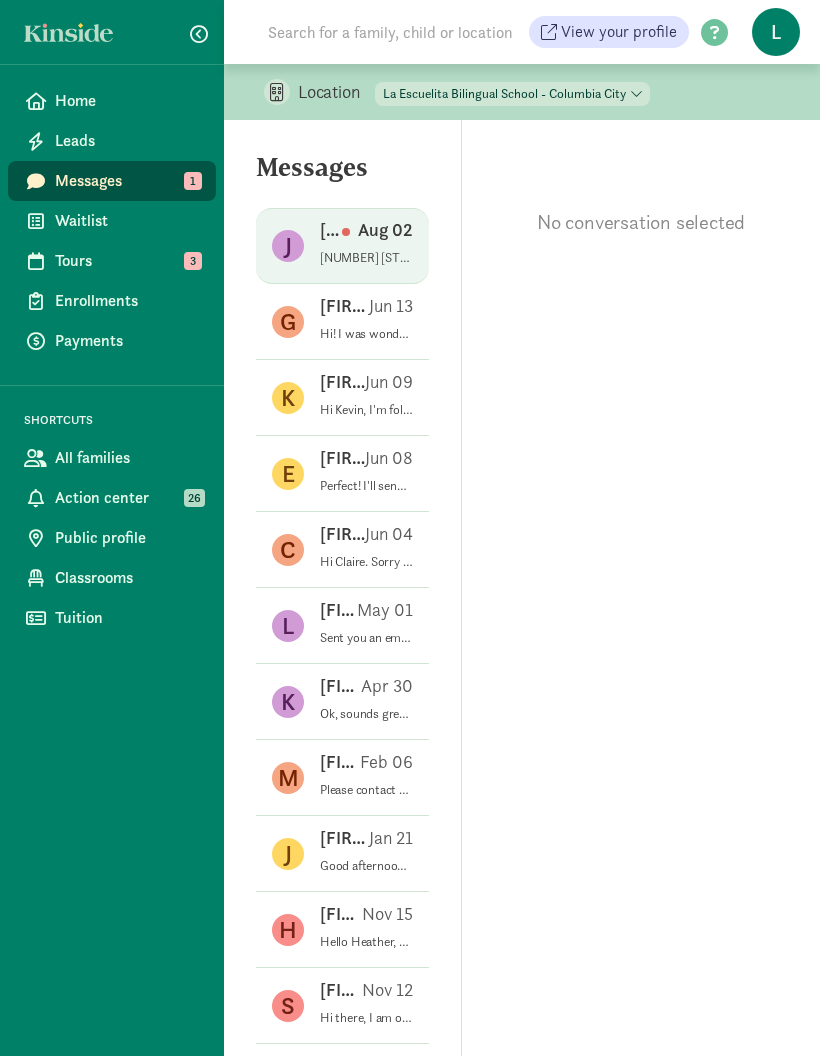 click on "[NUMBER] [STREET] [CITY] [STATE] [ZIP]" at bounding box center (366, 258) 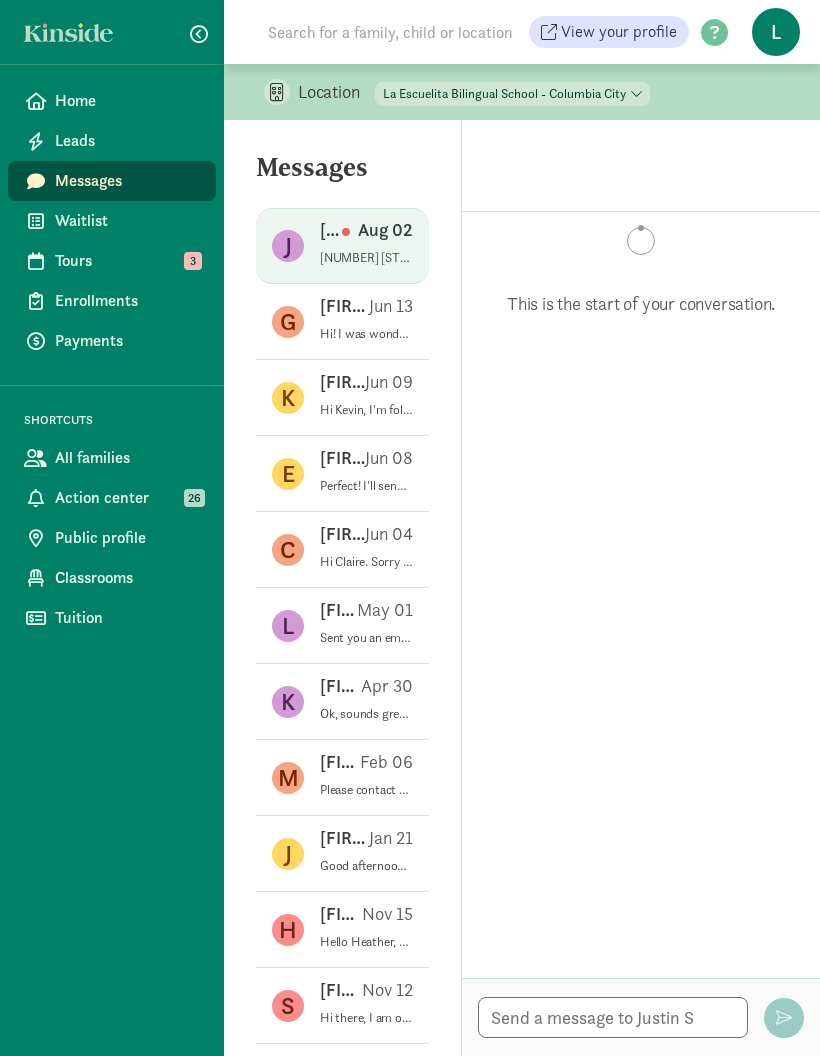 scroll, scrollTop: 42, scrollLeft: 0, axis: vertical 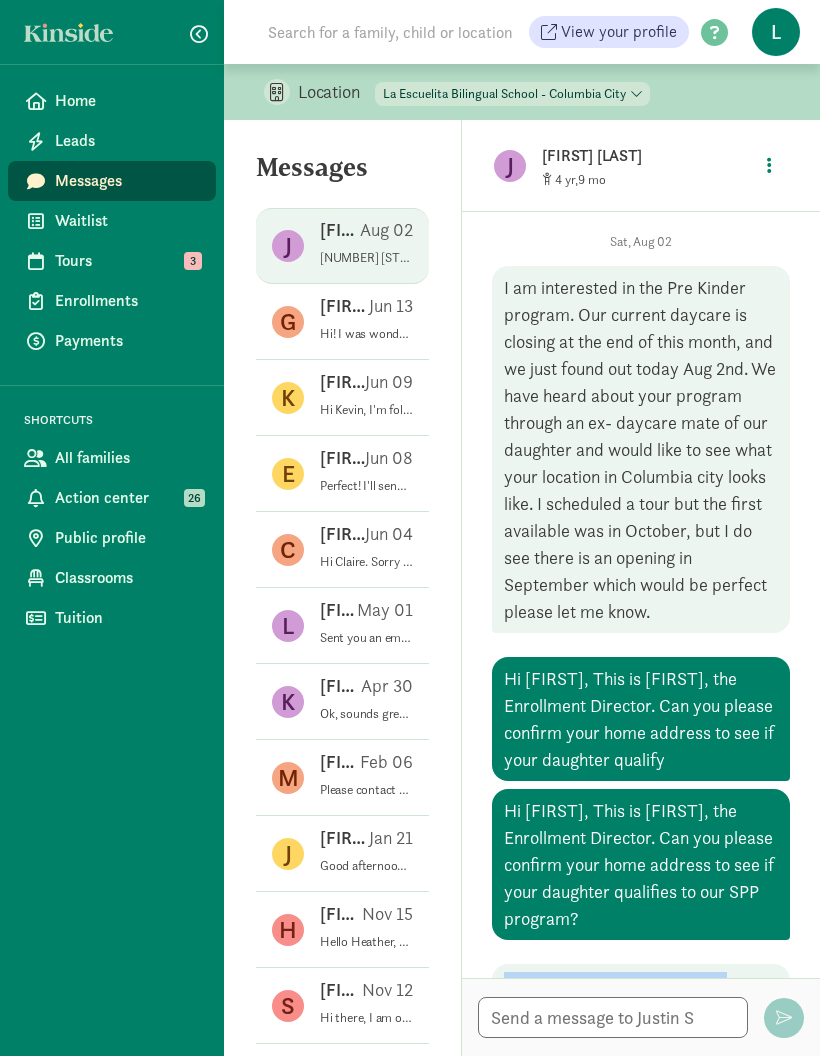 copy on "[NUMBER] [STREET] [CITY] [STATE] [ZIP]" 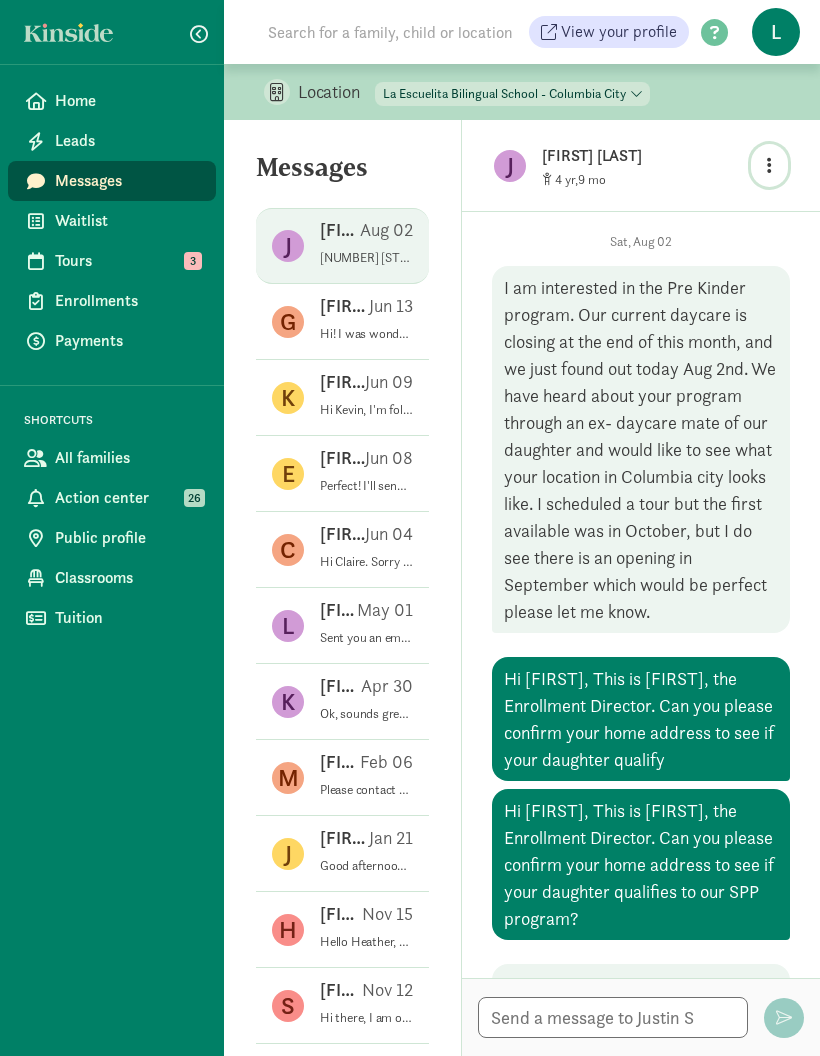 click 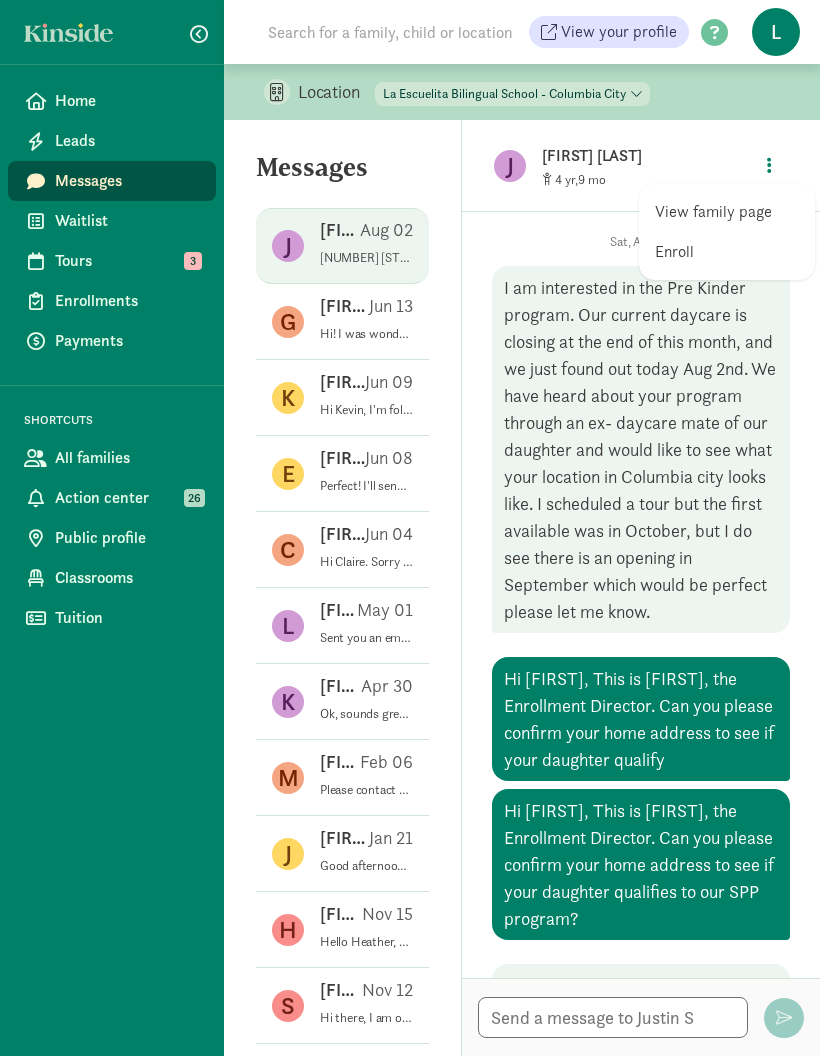 click on "View family page" at bounding box center (727, 212) 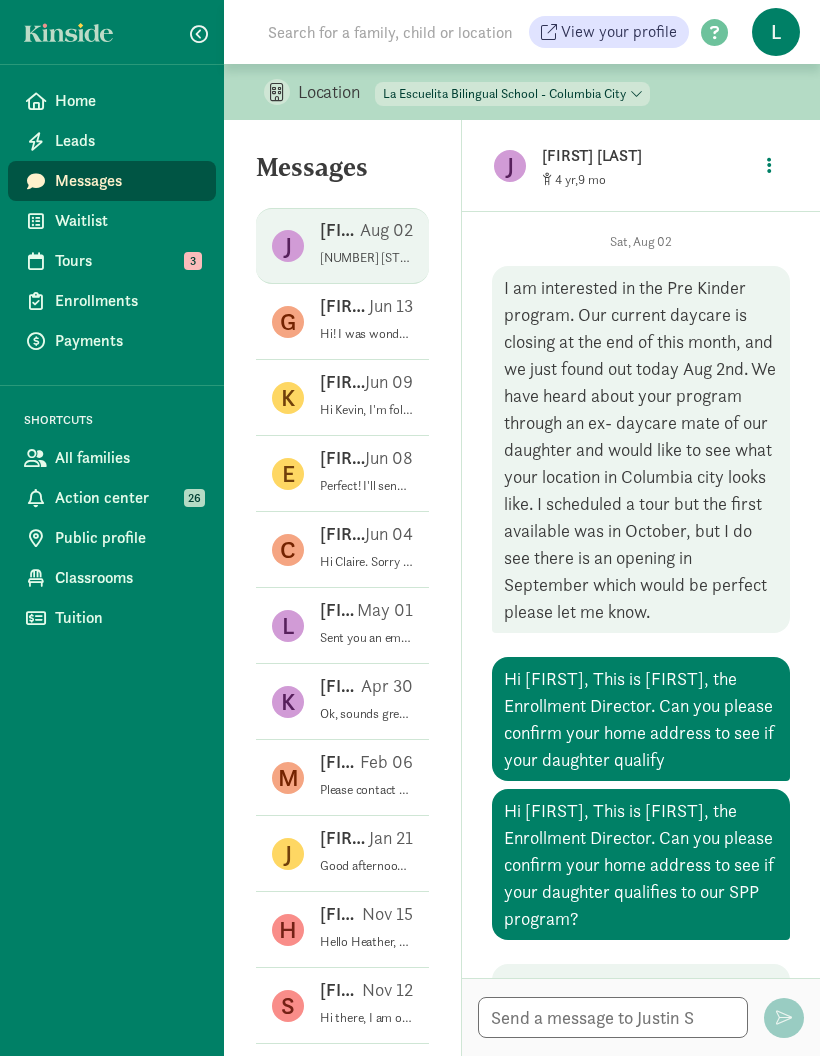 scroll, scrollTop: 80, scrollLeft: 0, axis: vertical 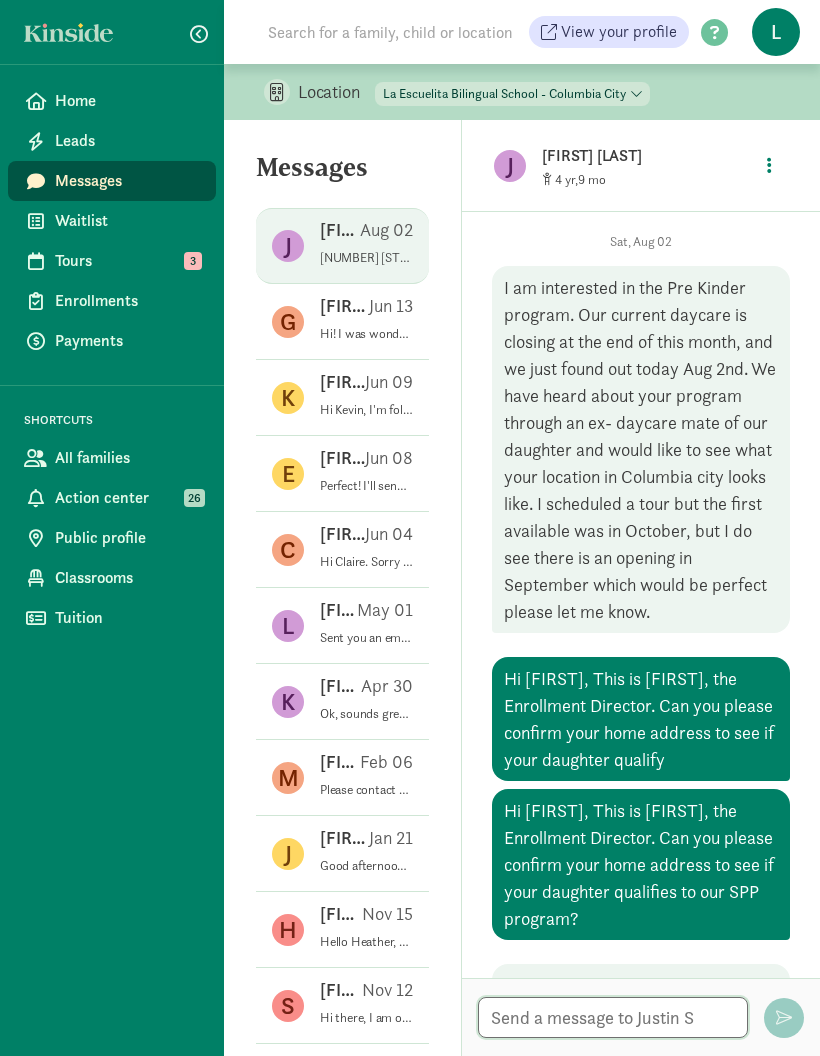 click at bounding box center [613, 1017] 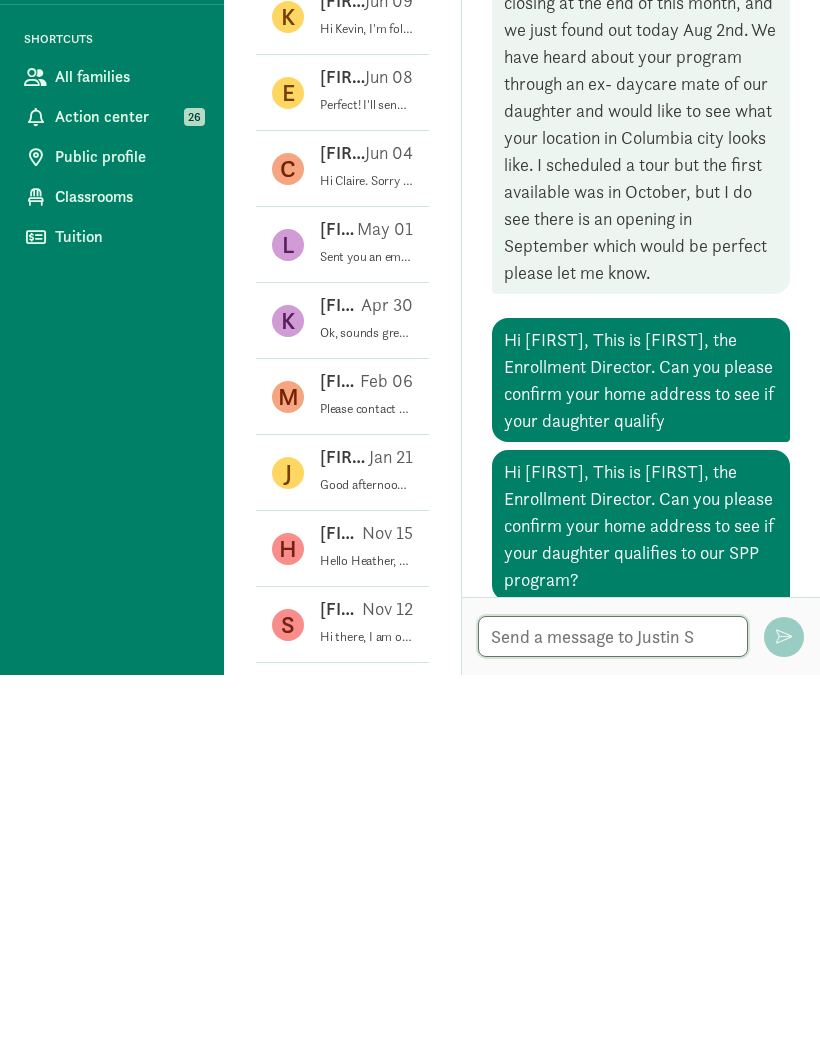 scroll, scrollTop: 0, scrollLeft: 0, axis: both 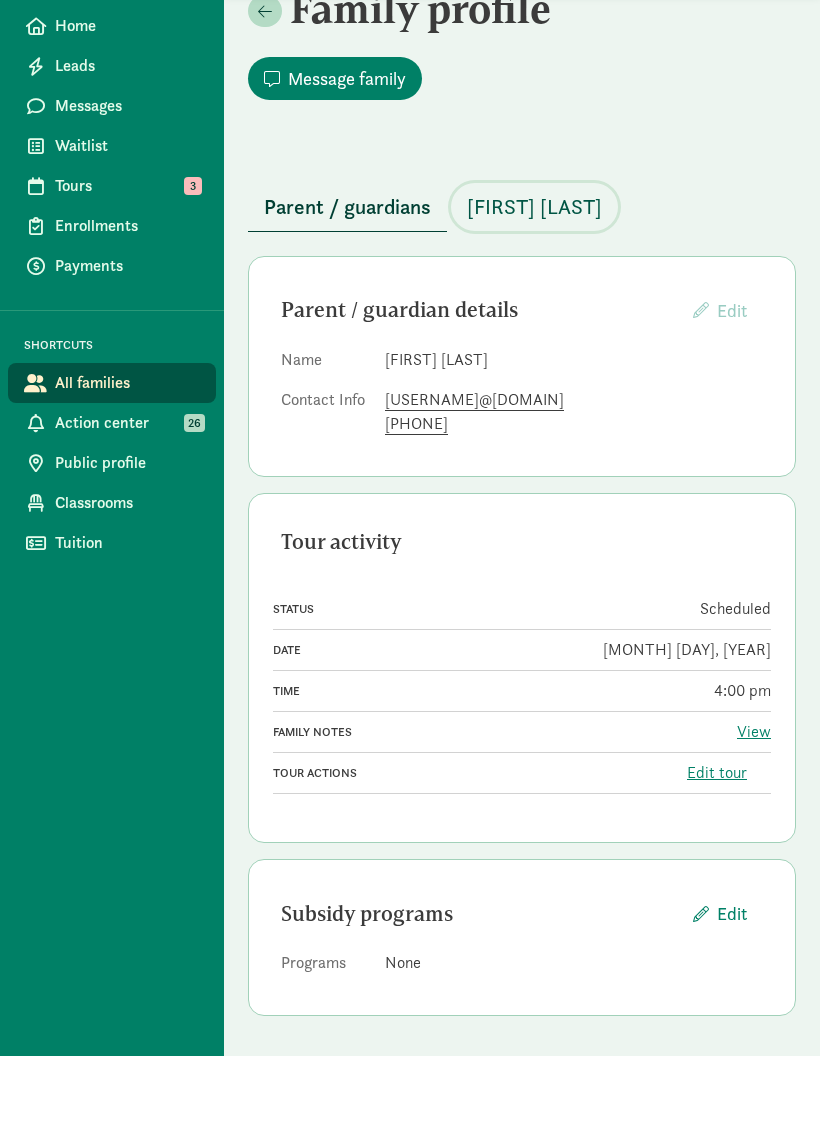 click on "[FIRST] [LAST]" at bounding box center (534, 282) 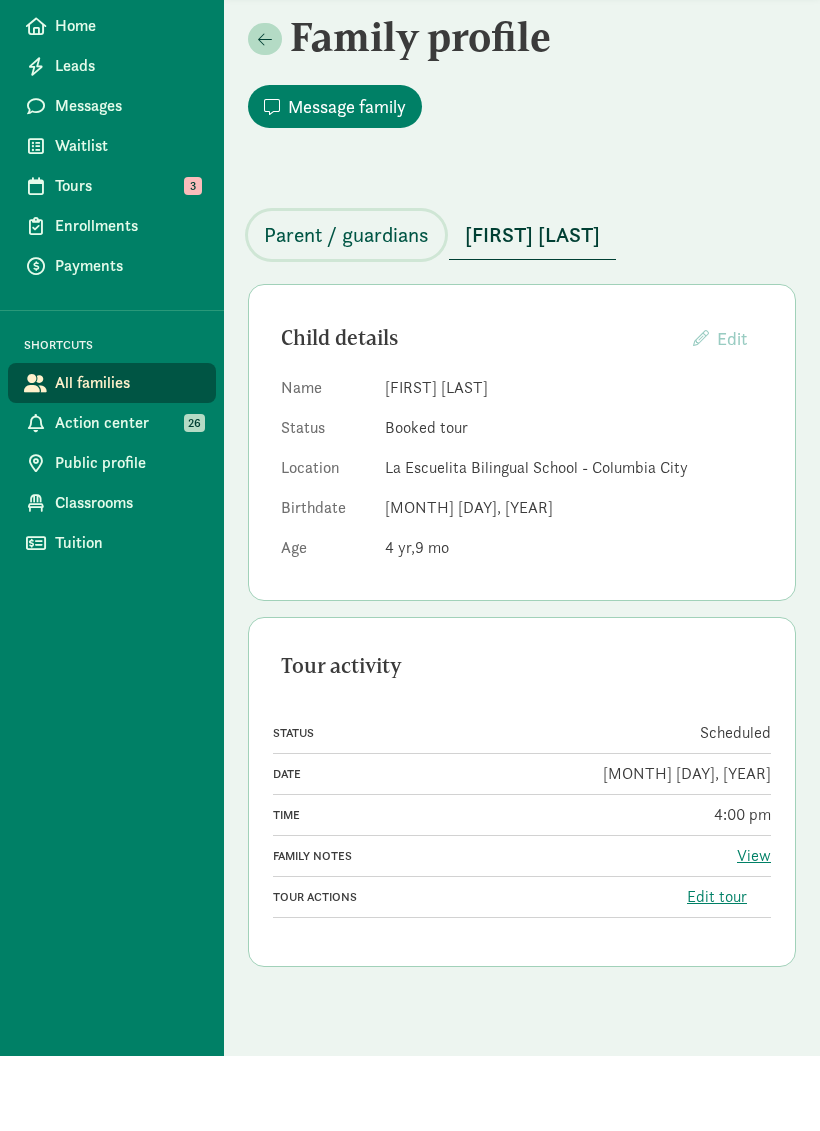 click on "Parent / guardians" at bounding box center (346, 310) 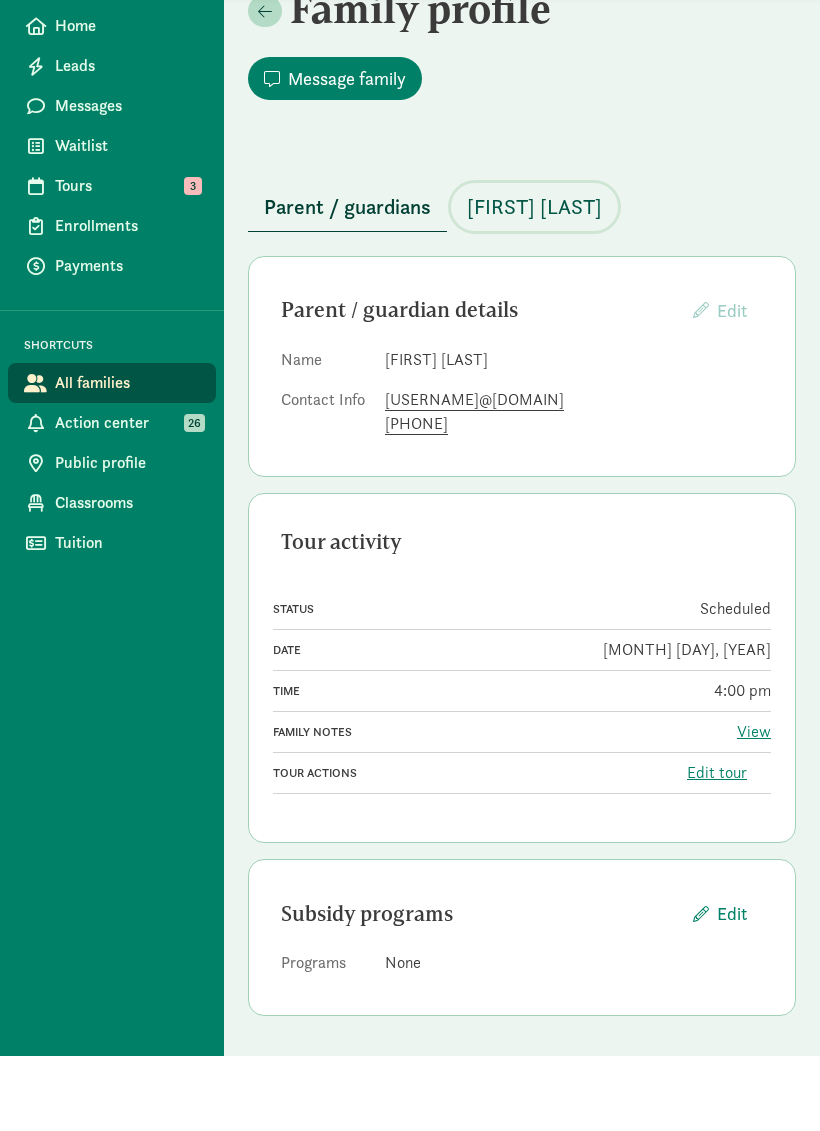 click on "[FIRST] [LAST]" at bounding box center (534, 282) 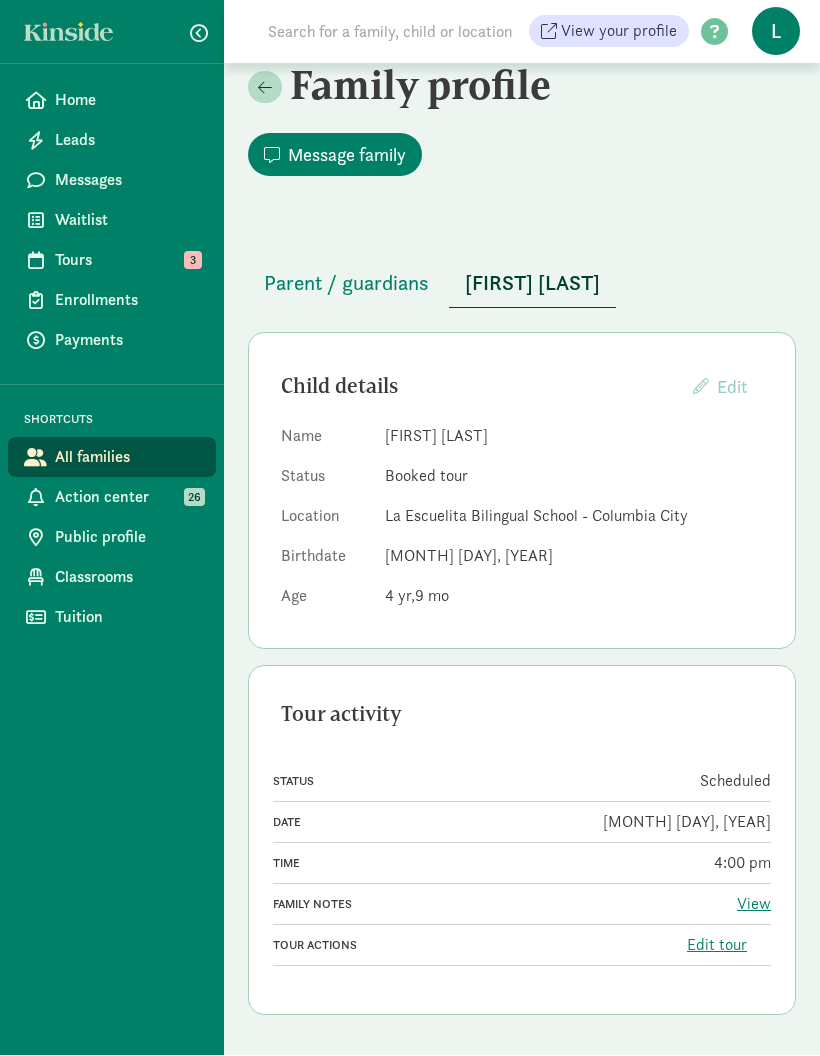 scroll, scrollTop: 80, scrollLeft: 0, axis: vertical 